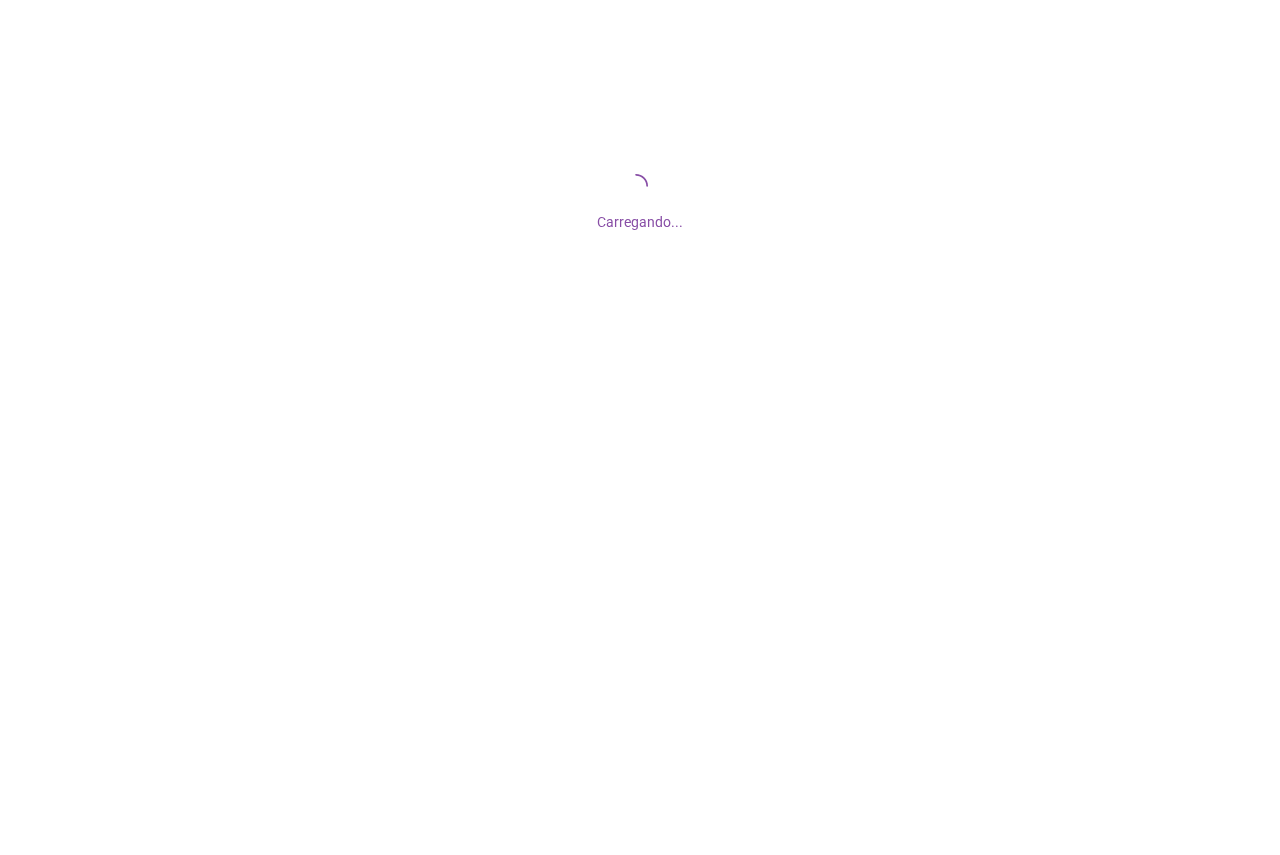 scroll, scrollTop: 0, scrollLeft: 0, axis: both 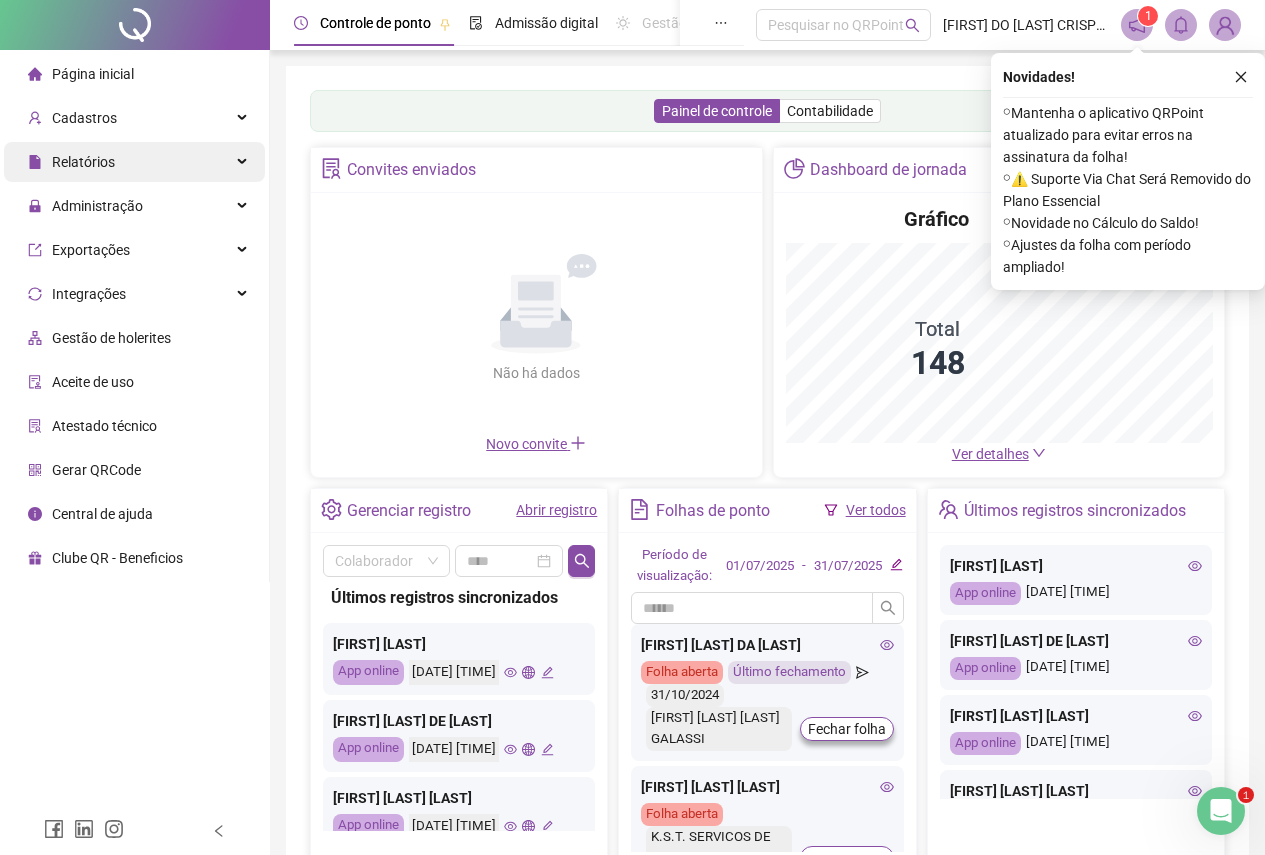 click on "Relatórios" at bounding box center [83, 162] 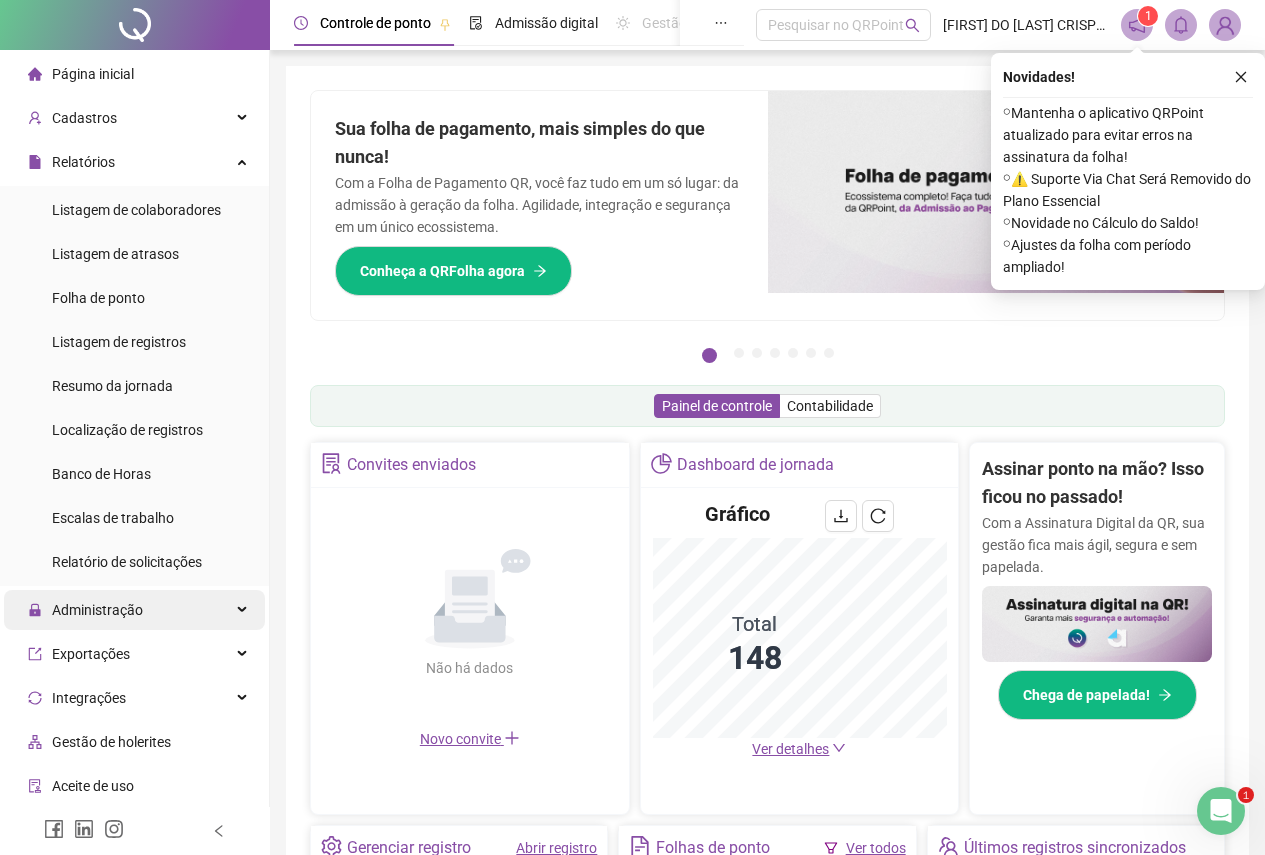 click on "Administração" at bounding box center (97, 610) 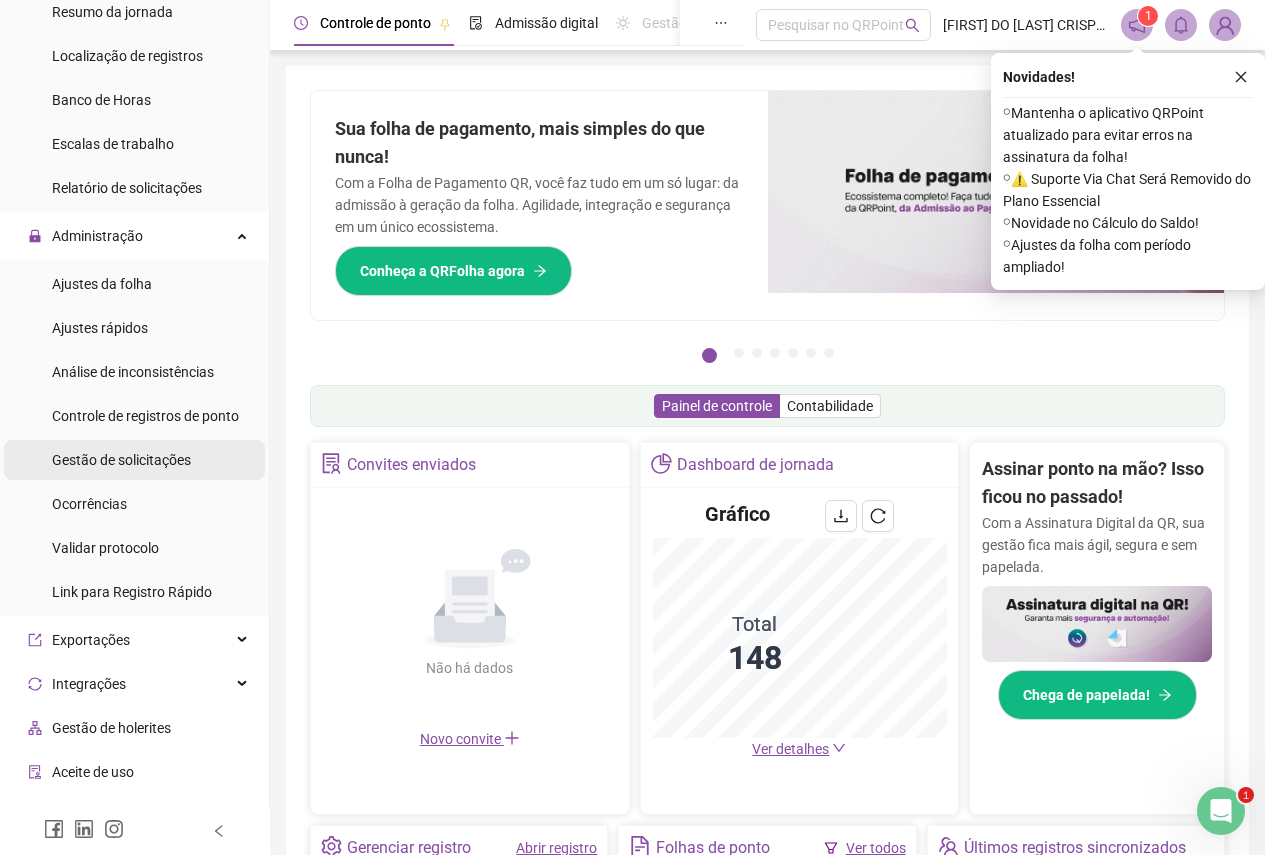 scroll, scrollTop: 491, scrollLeft: 0, axis: vertical 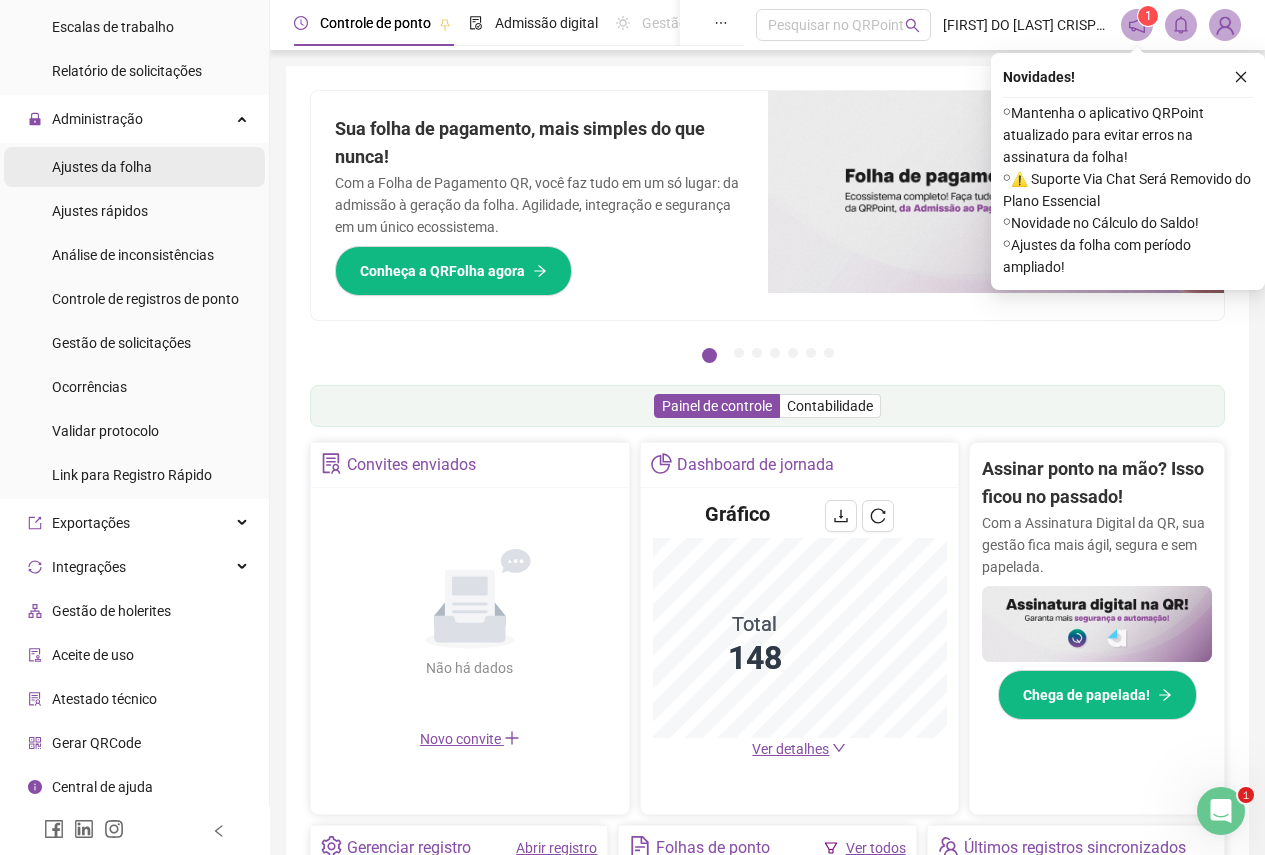 click on "Ajustes da folha" at bounding box center [102, 167] 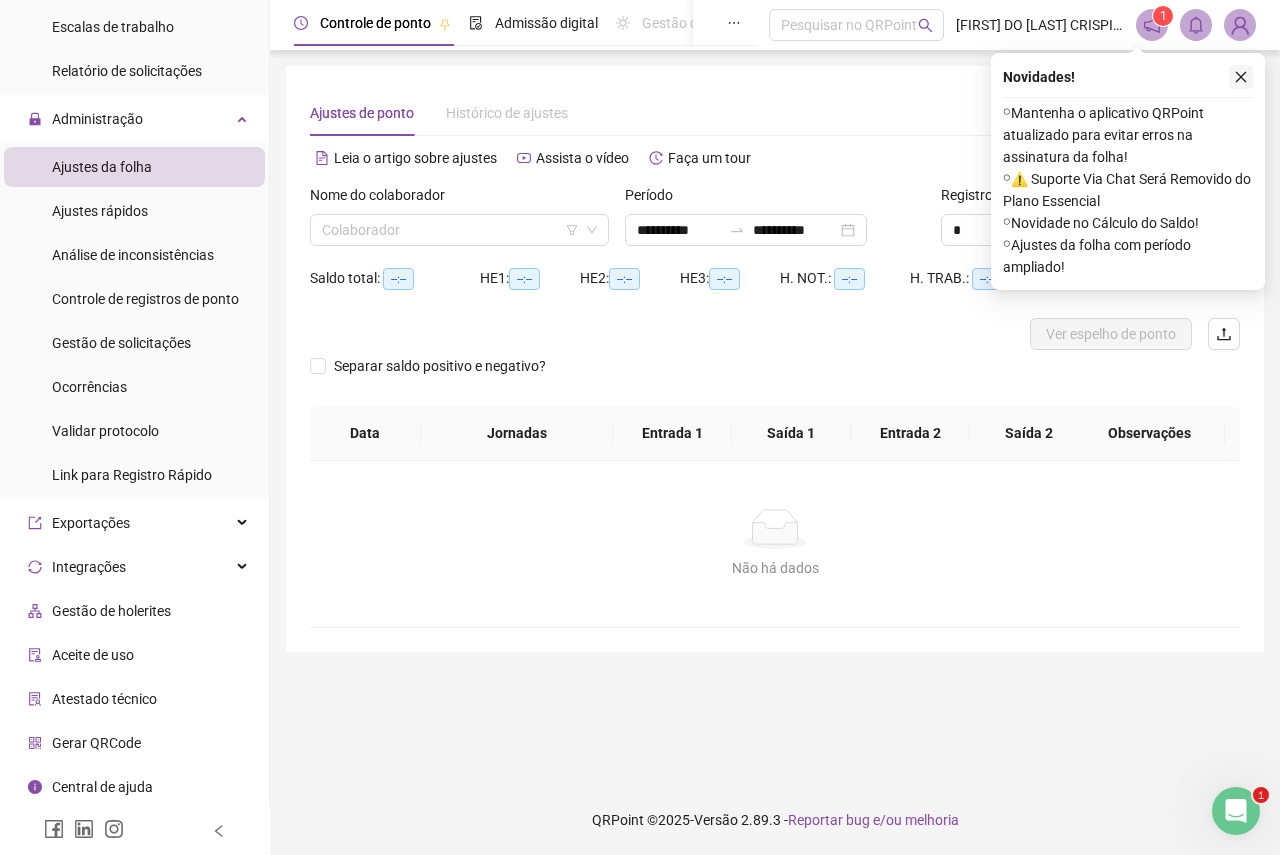 click 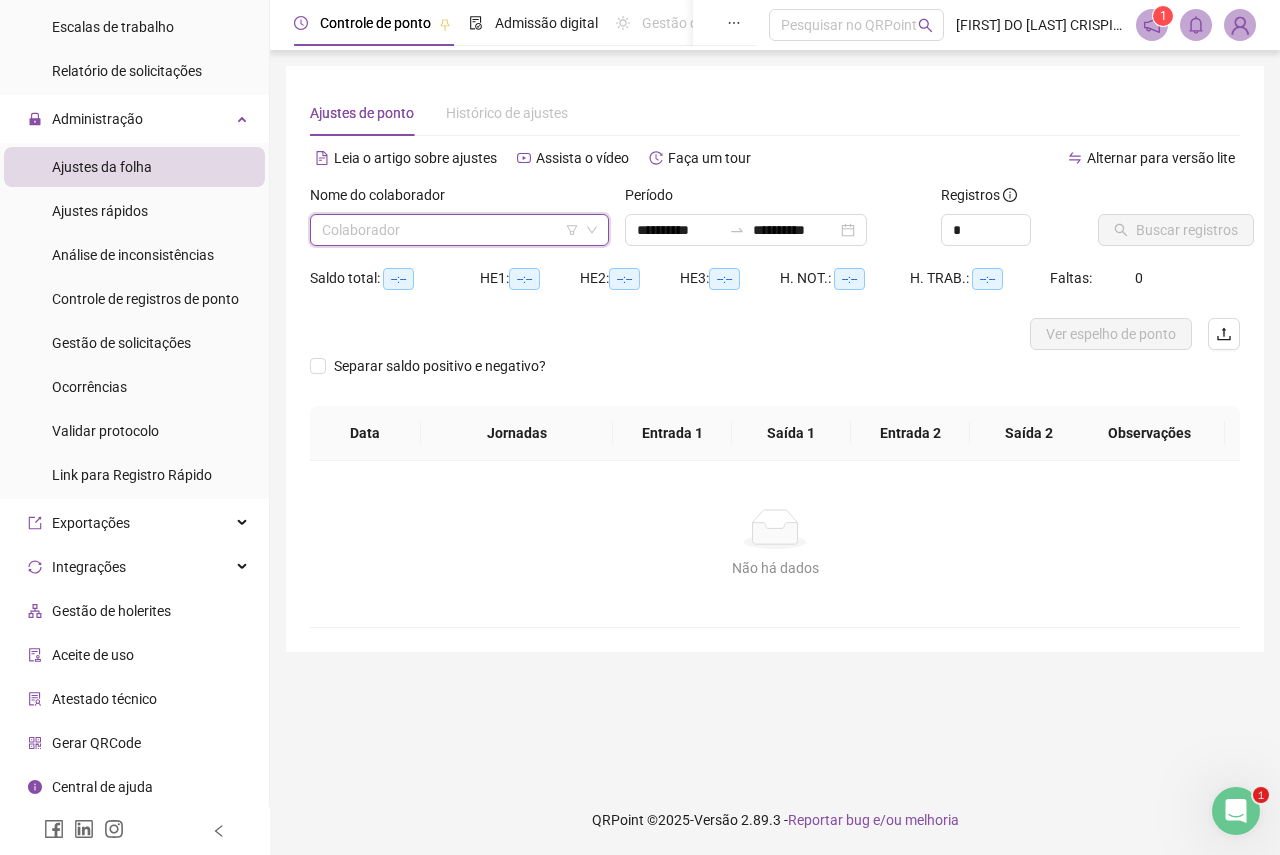 click at bounding box center (450, 230) 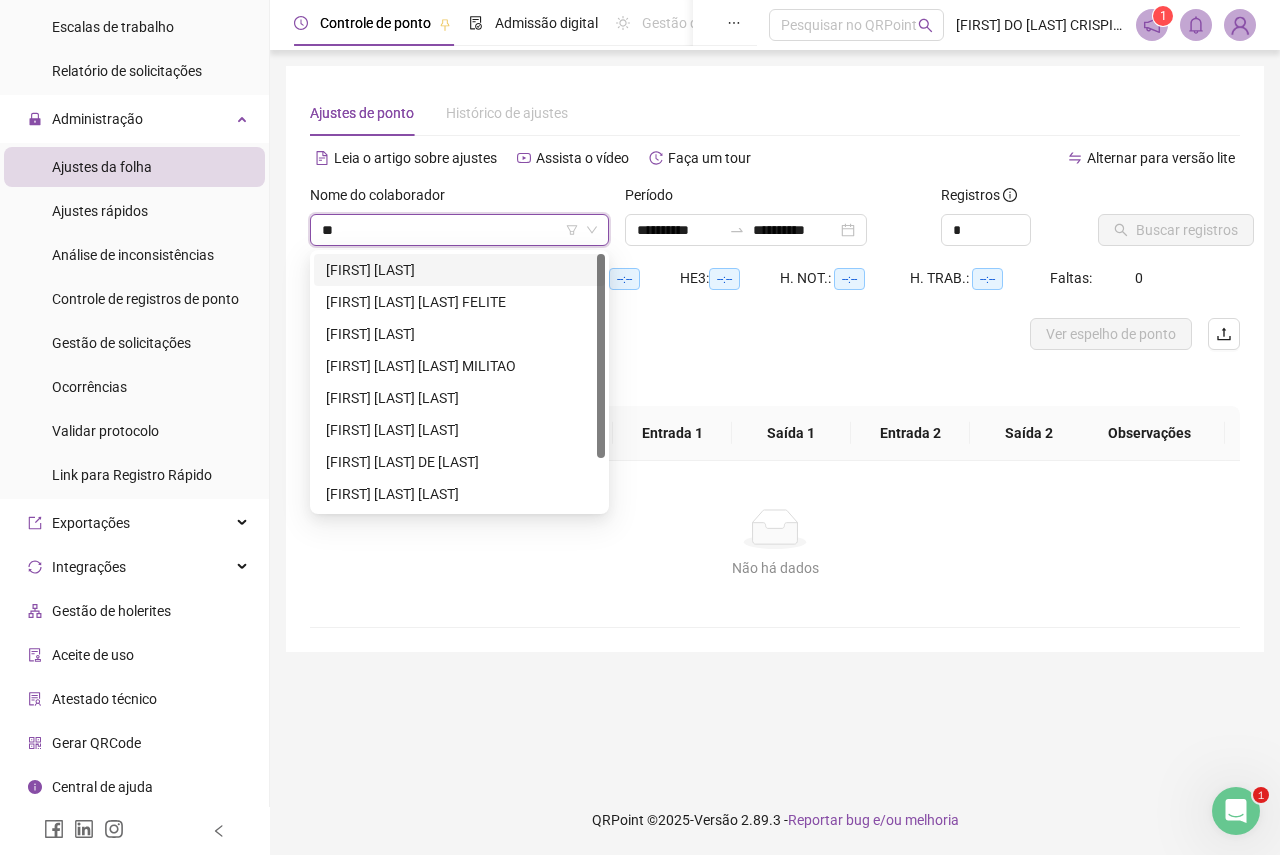 type on "***" 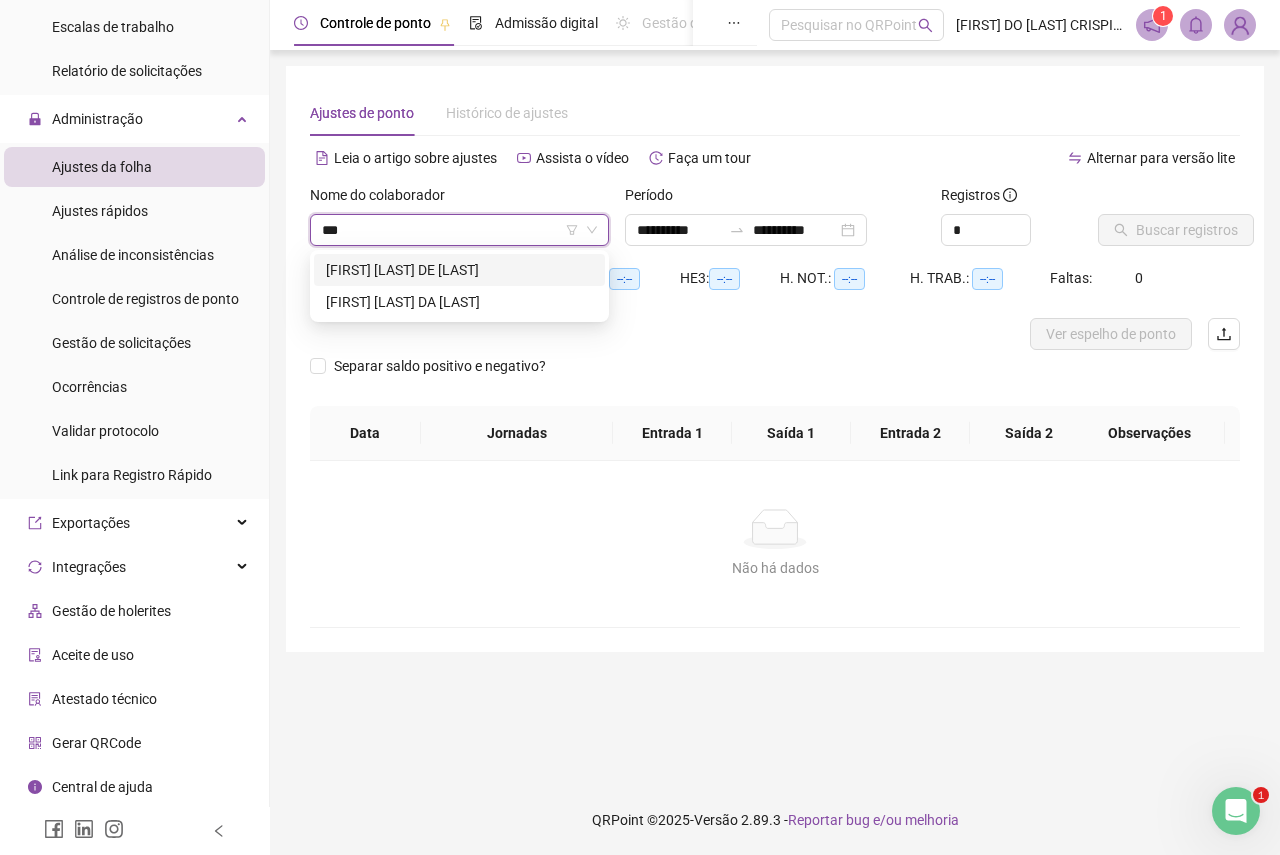 click on "[FIRST] [LAST] DE [LAST]" at bounding box center (459, 270) 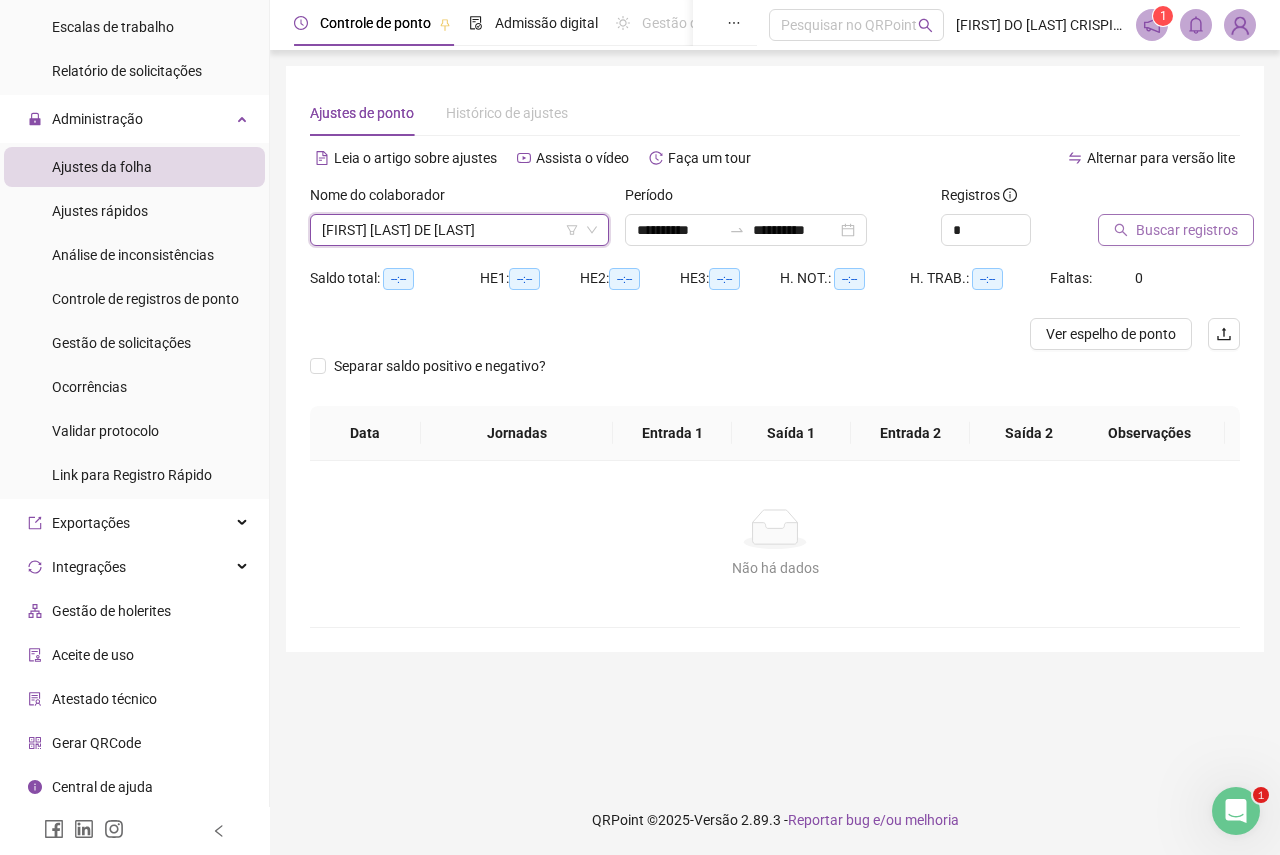 click on "Buscar registros" at bounding box center [1176, 230] 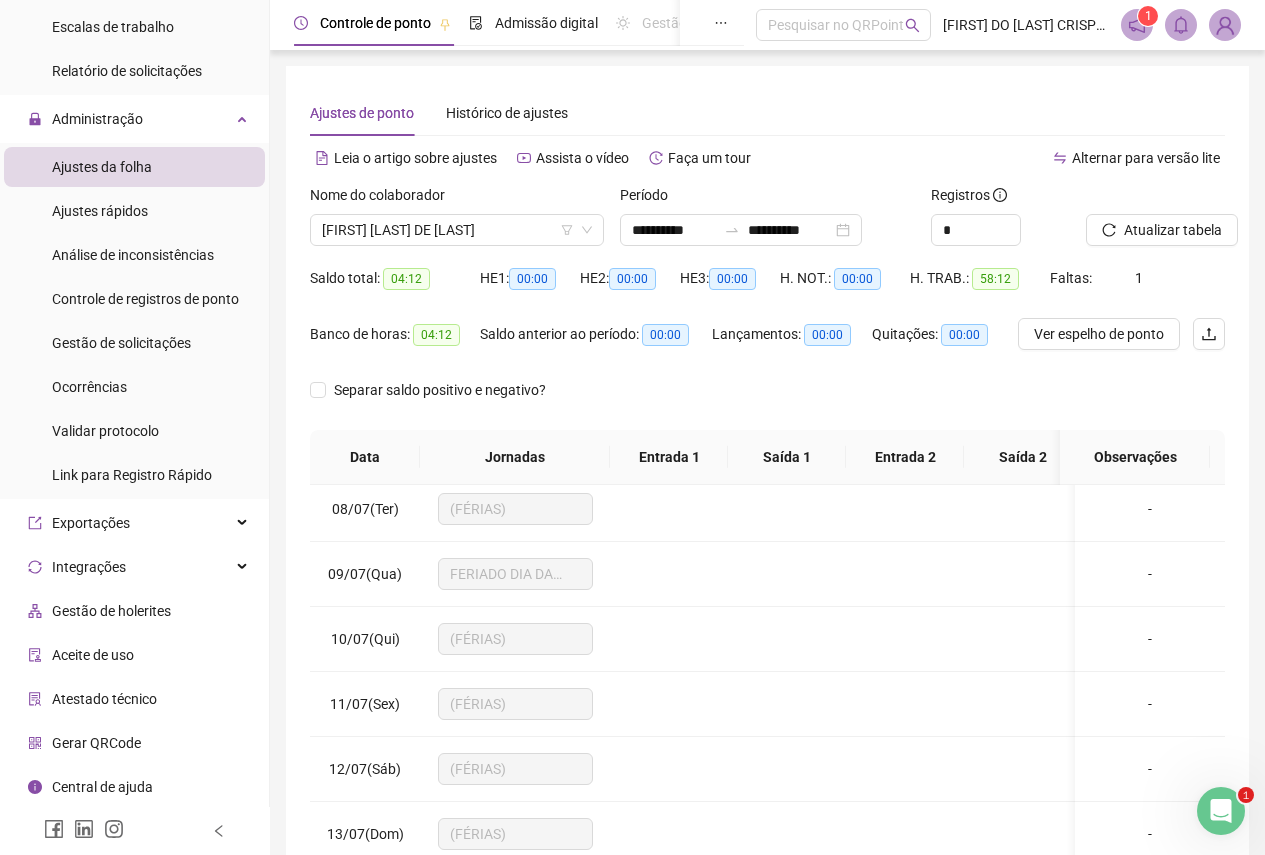 scroll, scrollTop: 500, scrollLeft: 0, axis: vertical 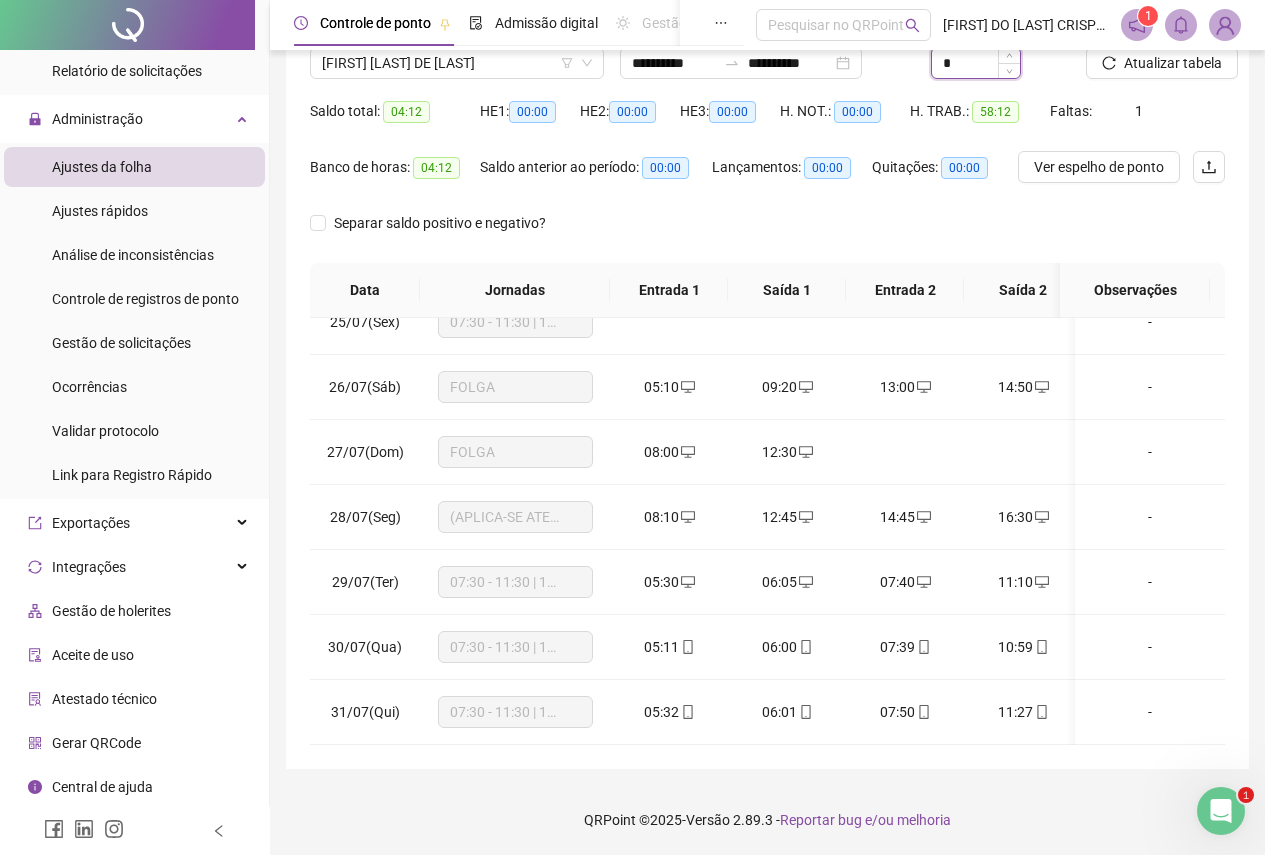 click on "*" at bounding box center (976, 63) 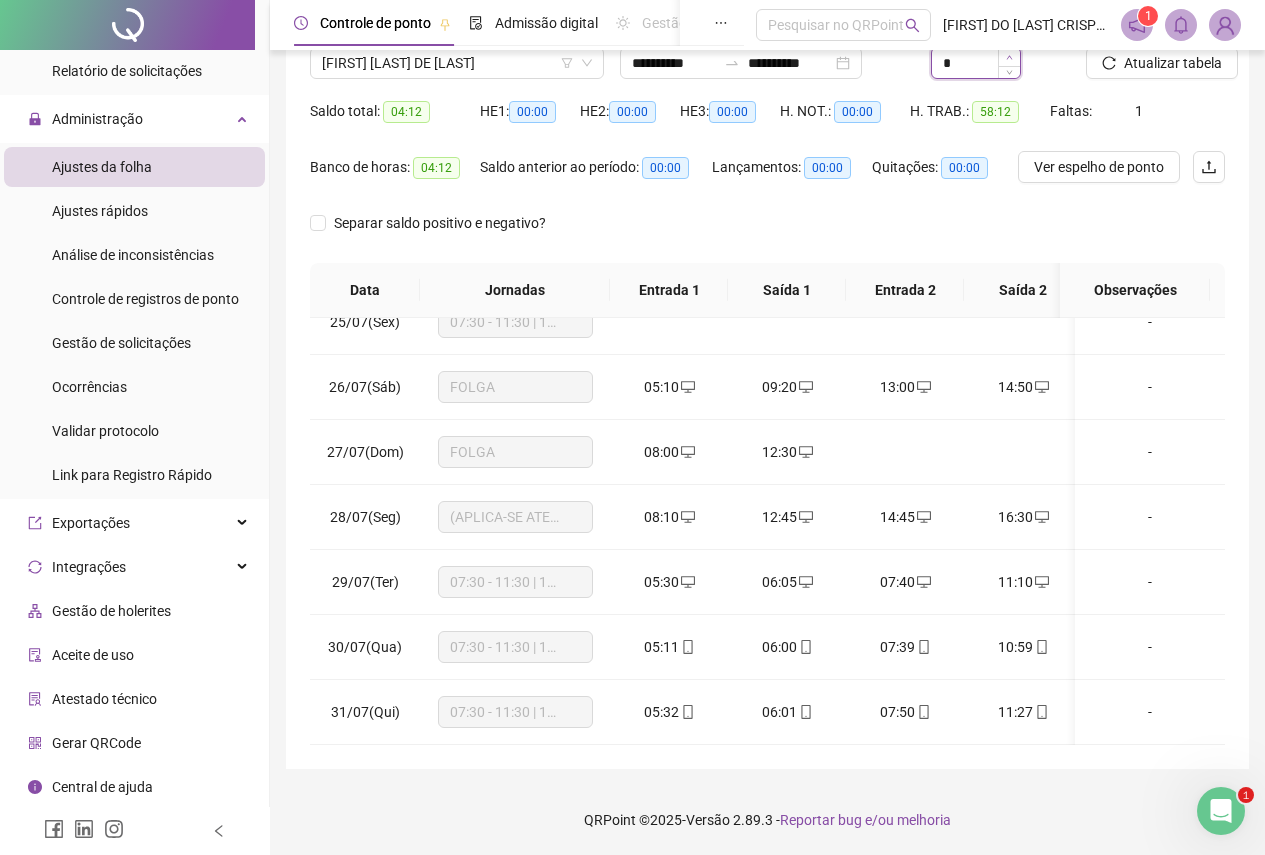 click 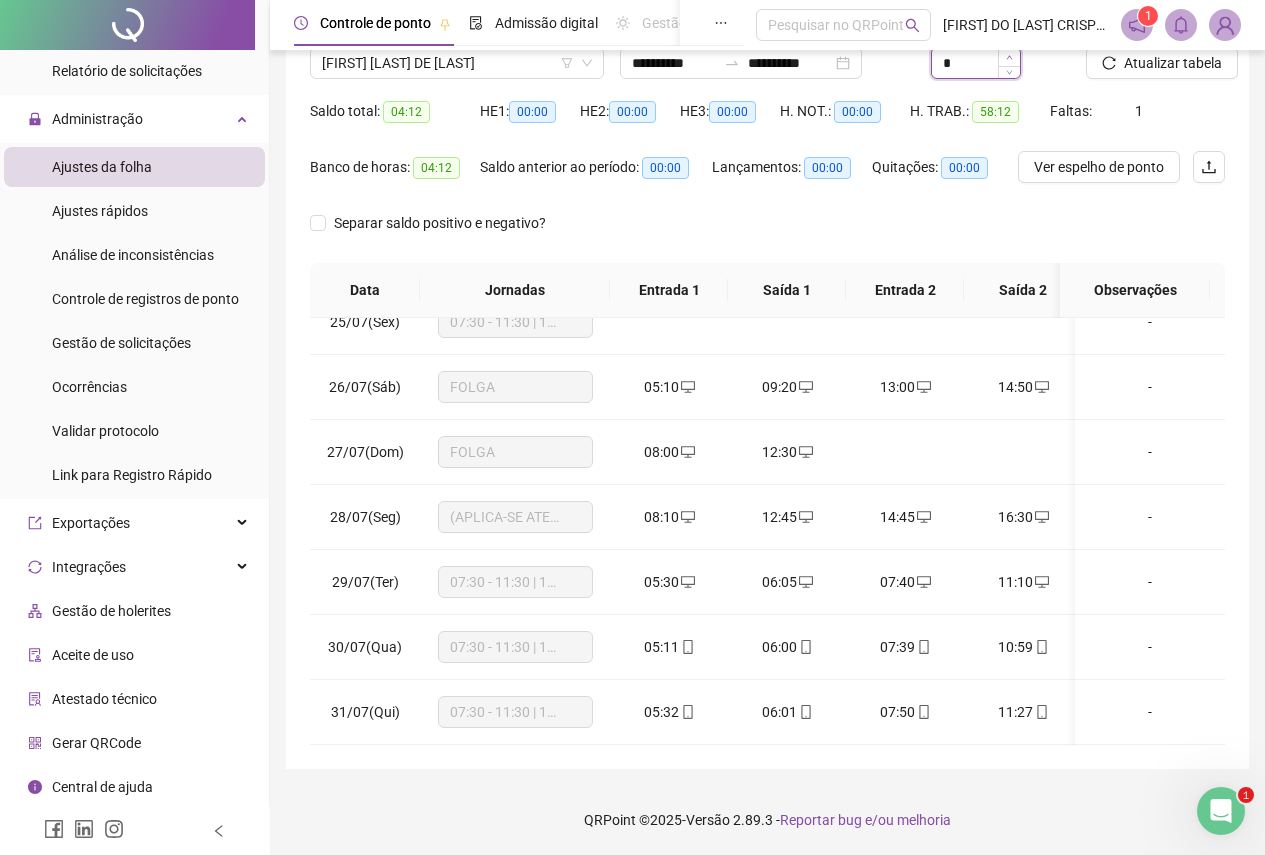 click 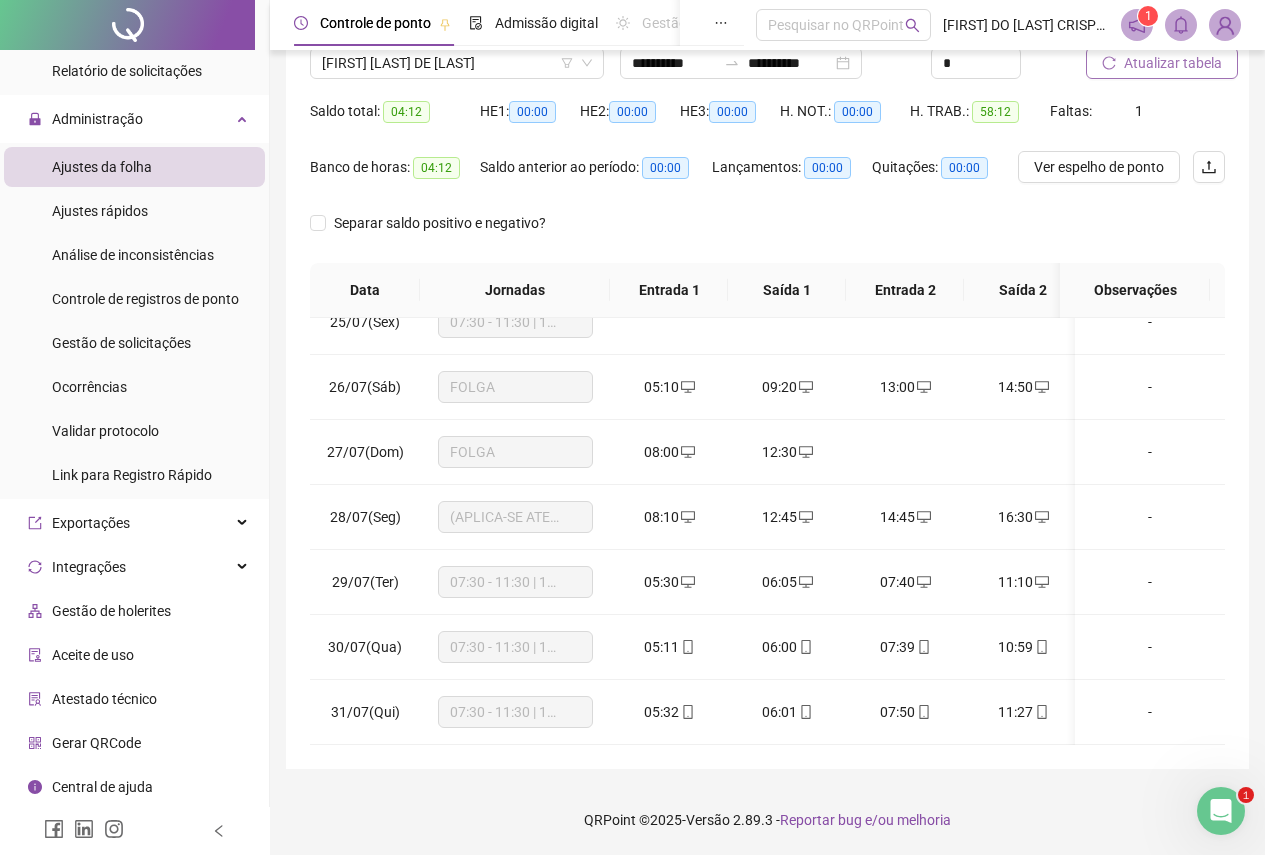 click 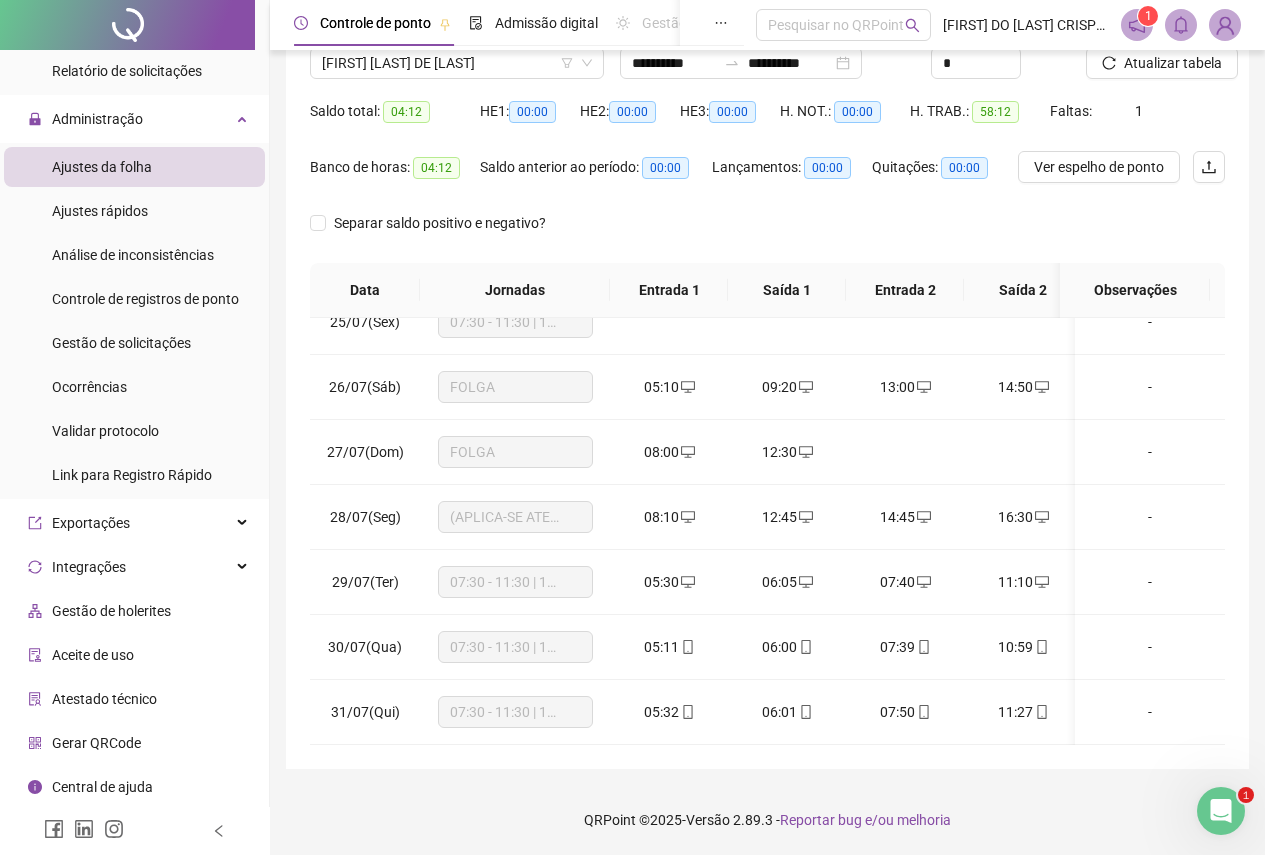scroll, scrollTop: 1603, scrollLeft: 82, axis: both 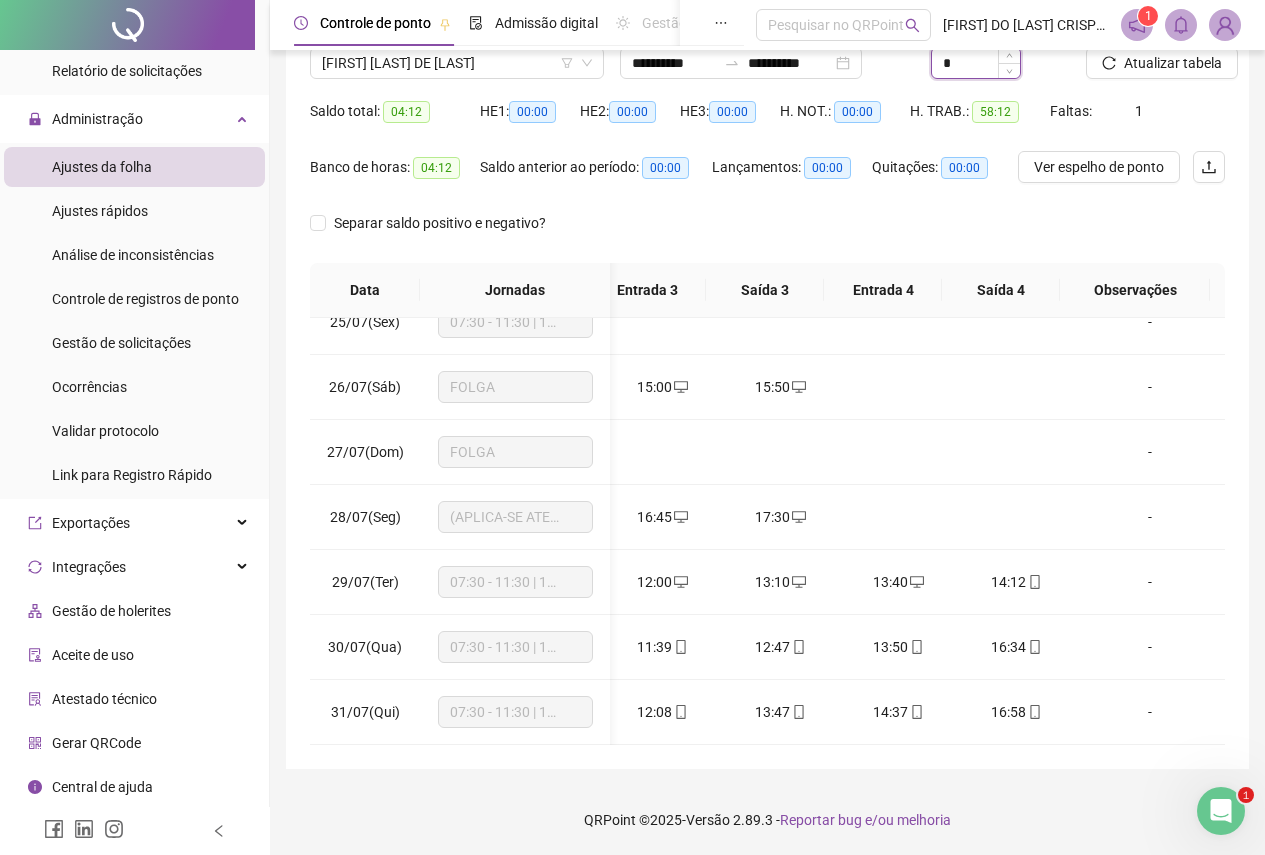 click on "*" at bounding box center (976, 63) 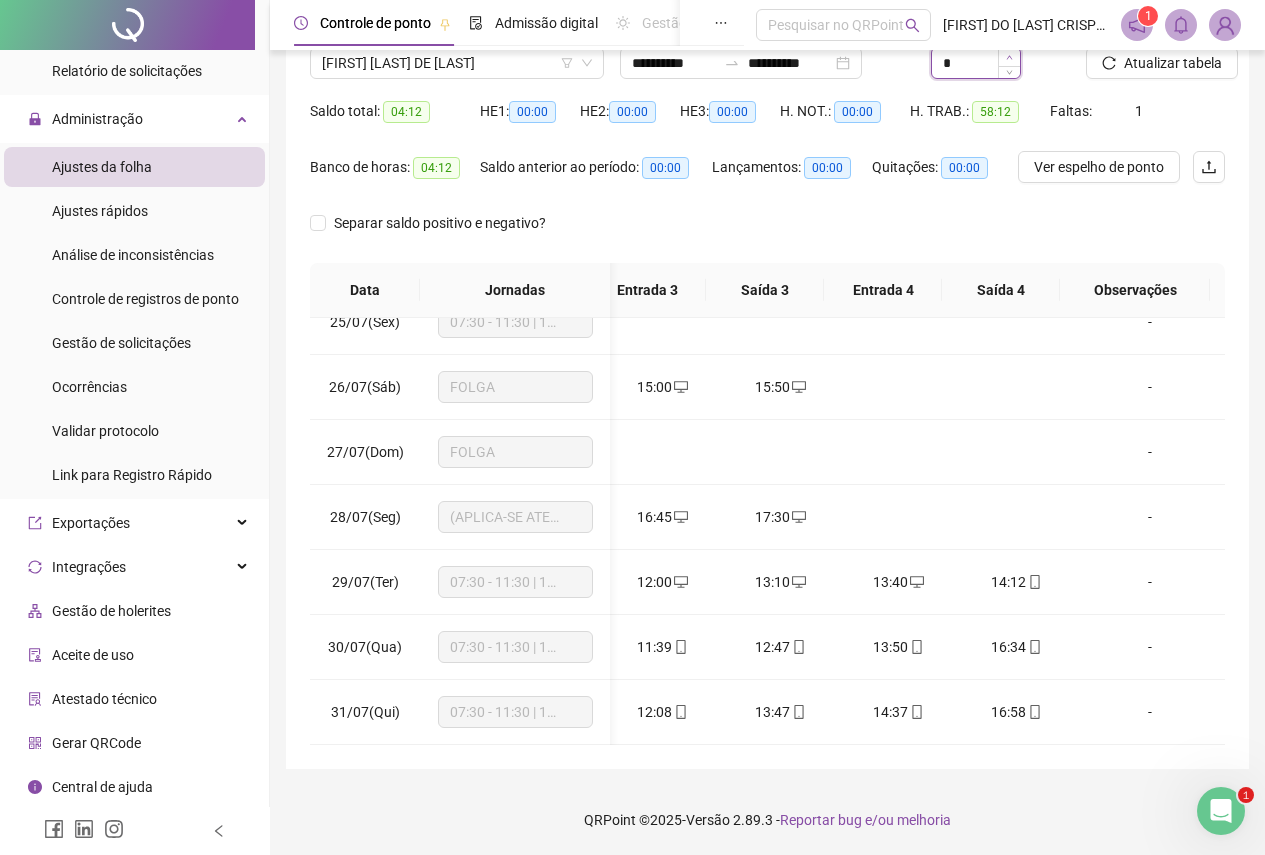 click 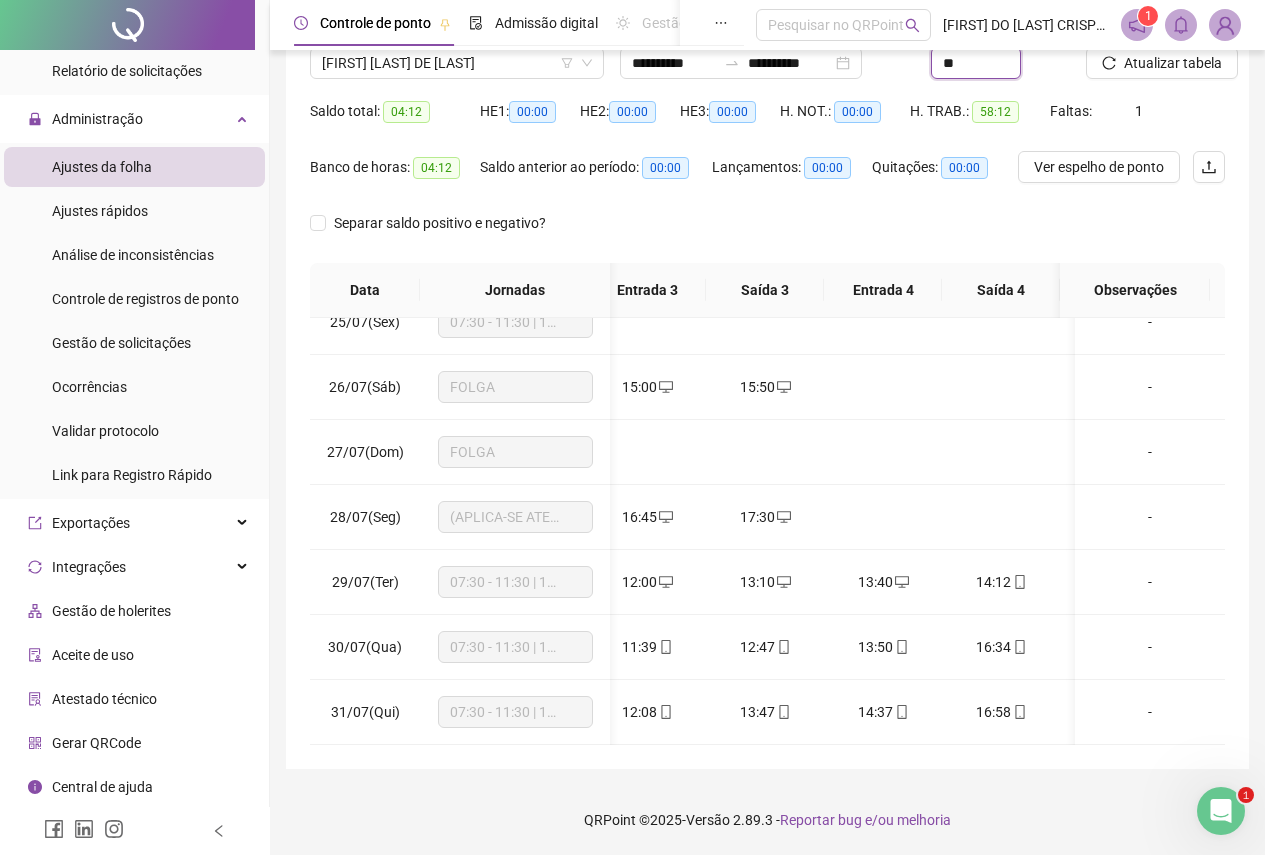 scroll, scrollTop: 0, scrollLeft: 494, axis: horizontal 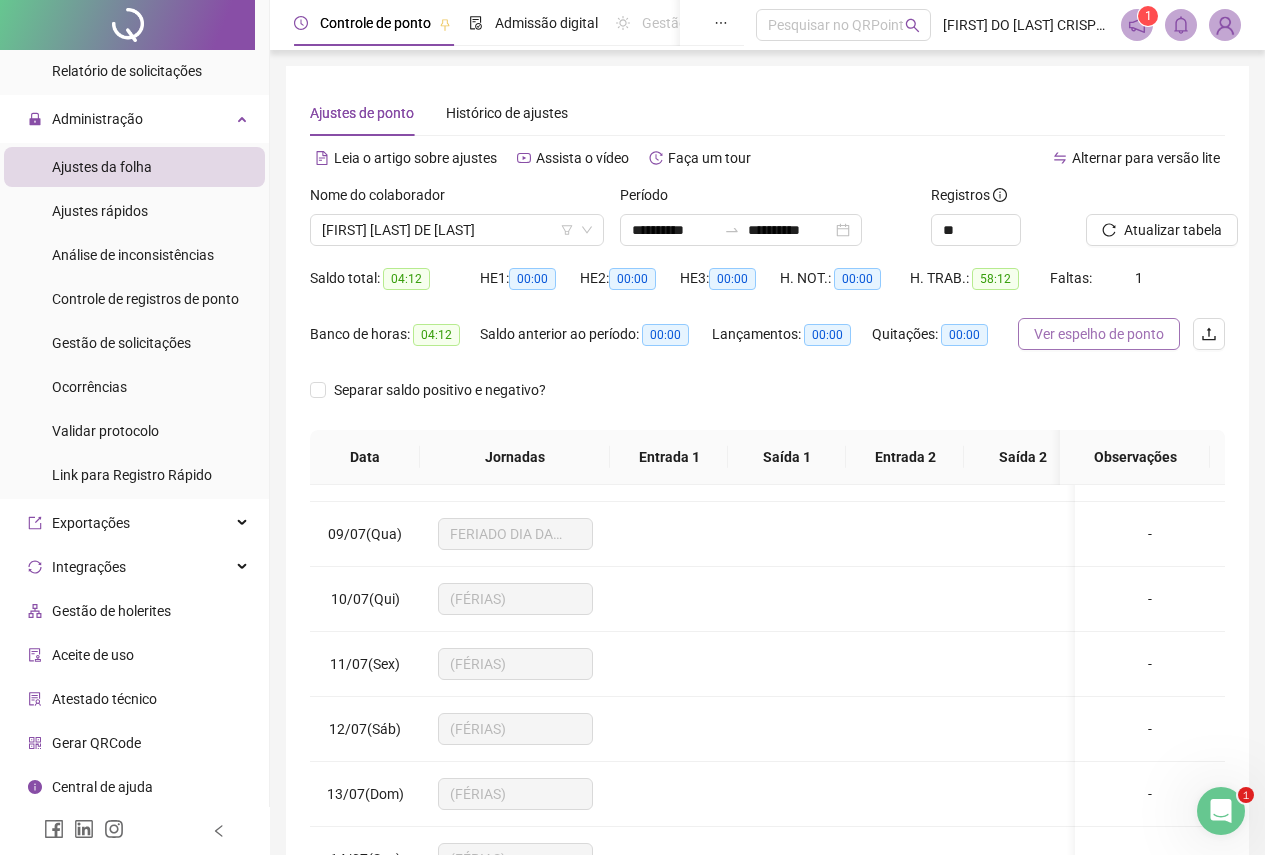 click on "Ver espelho de ponto" at bounding box center [1099, 334] 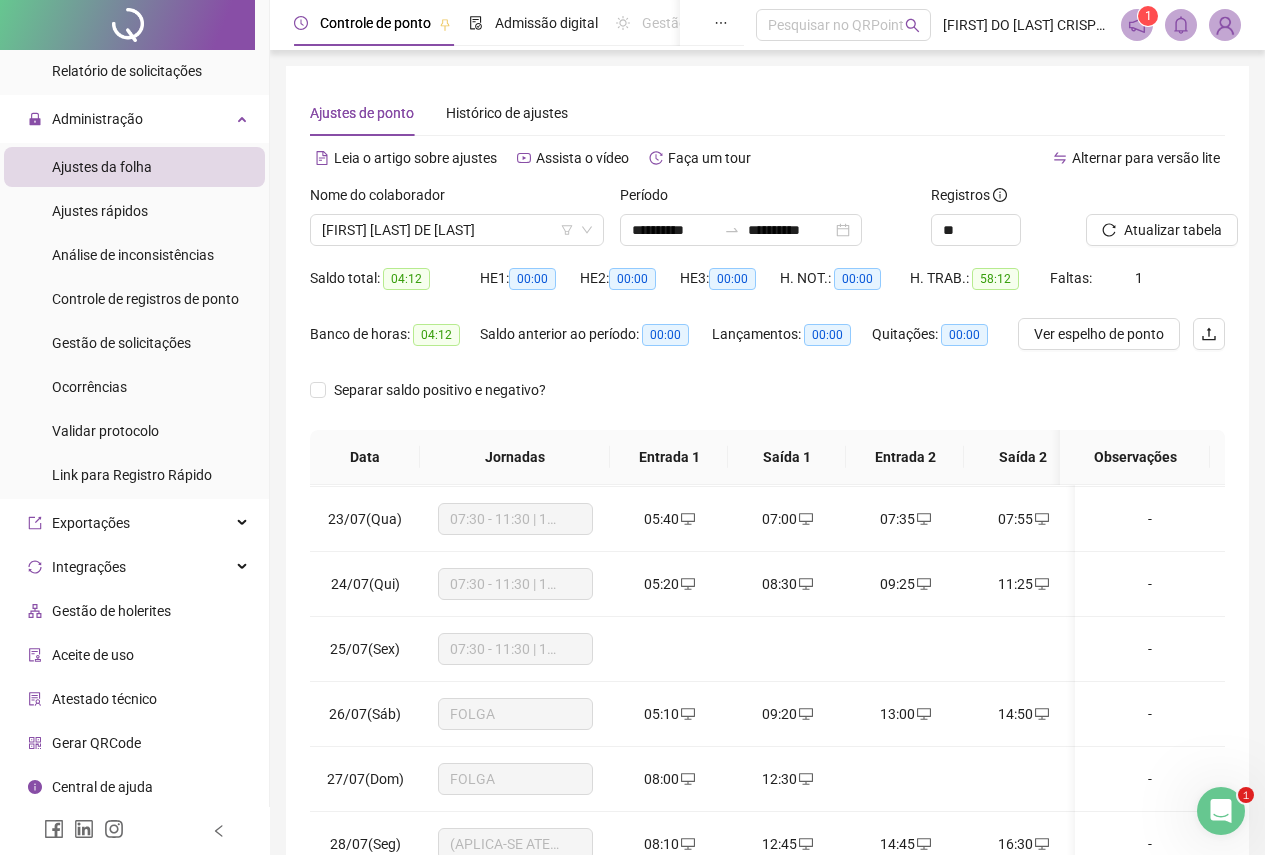 scroll, scrollTop: 1603, scrollLeft: 0, axis: vertical 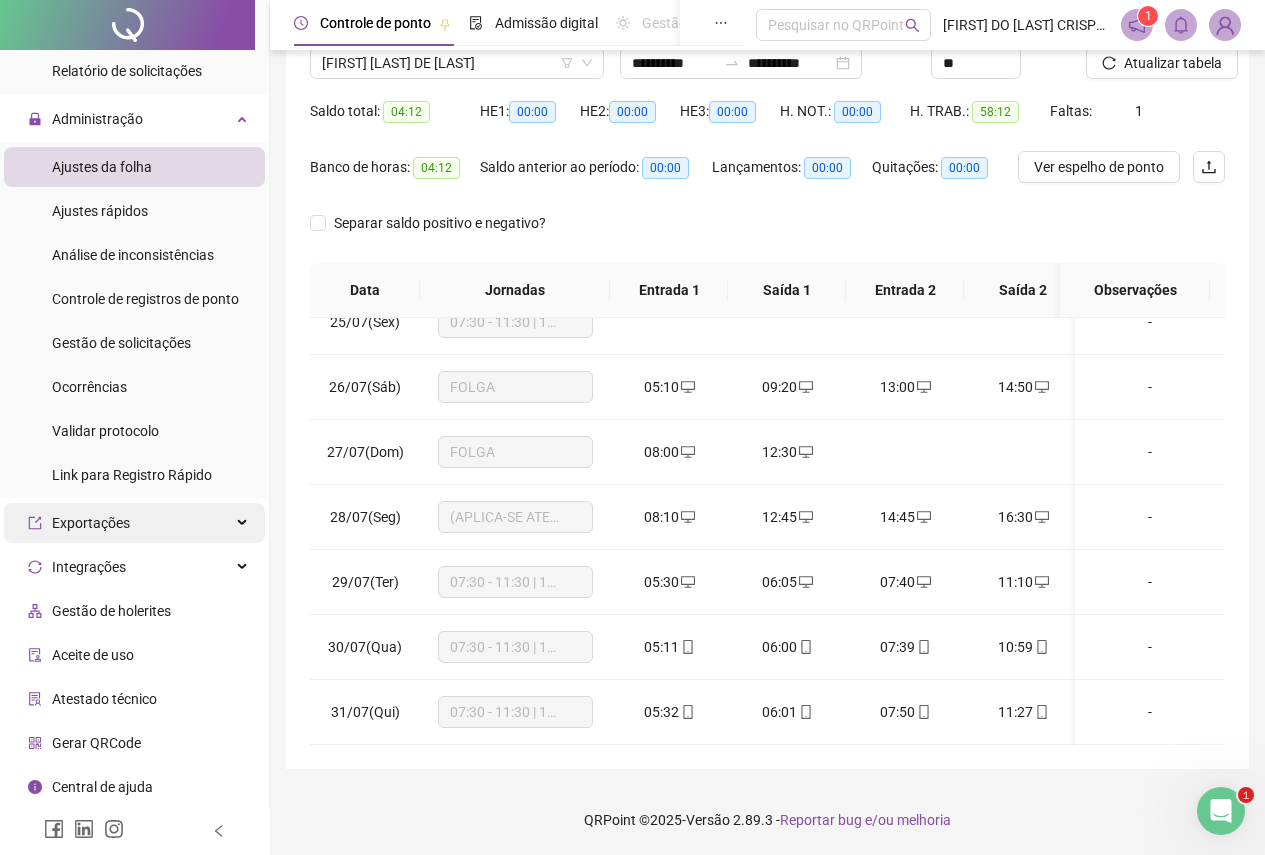 click on "Exportações" at bounding box center (91, 523) 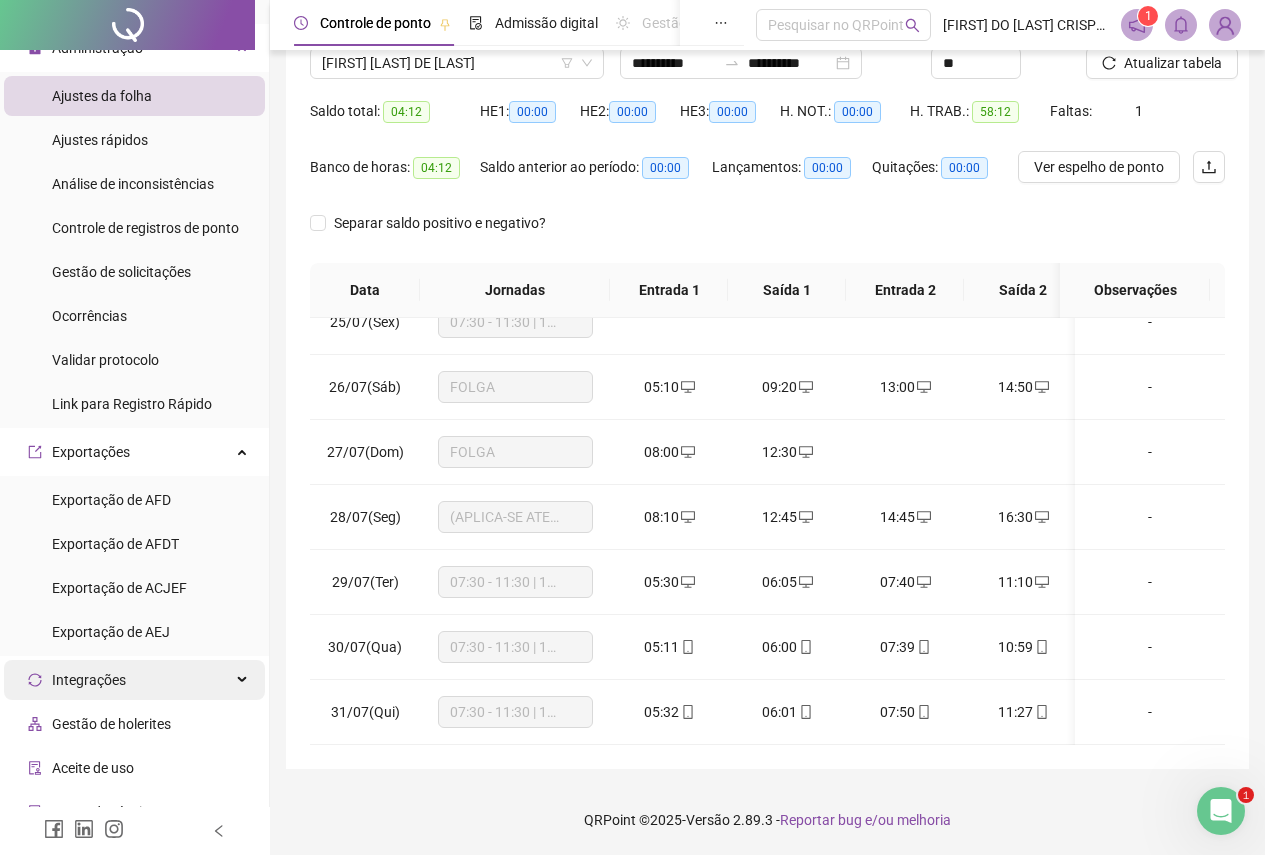 scroll, scrollTop: 675, scrollLeft: 0, axis: vertical 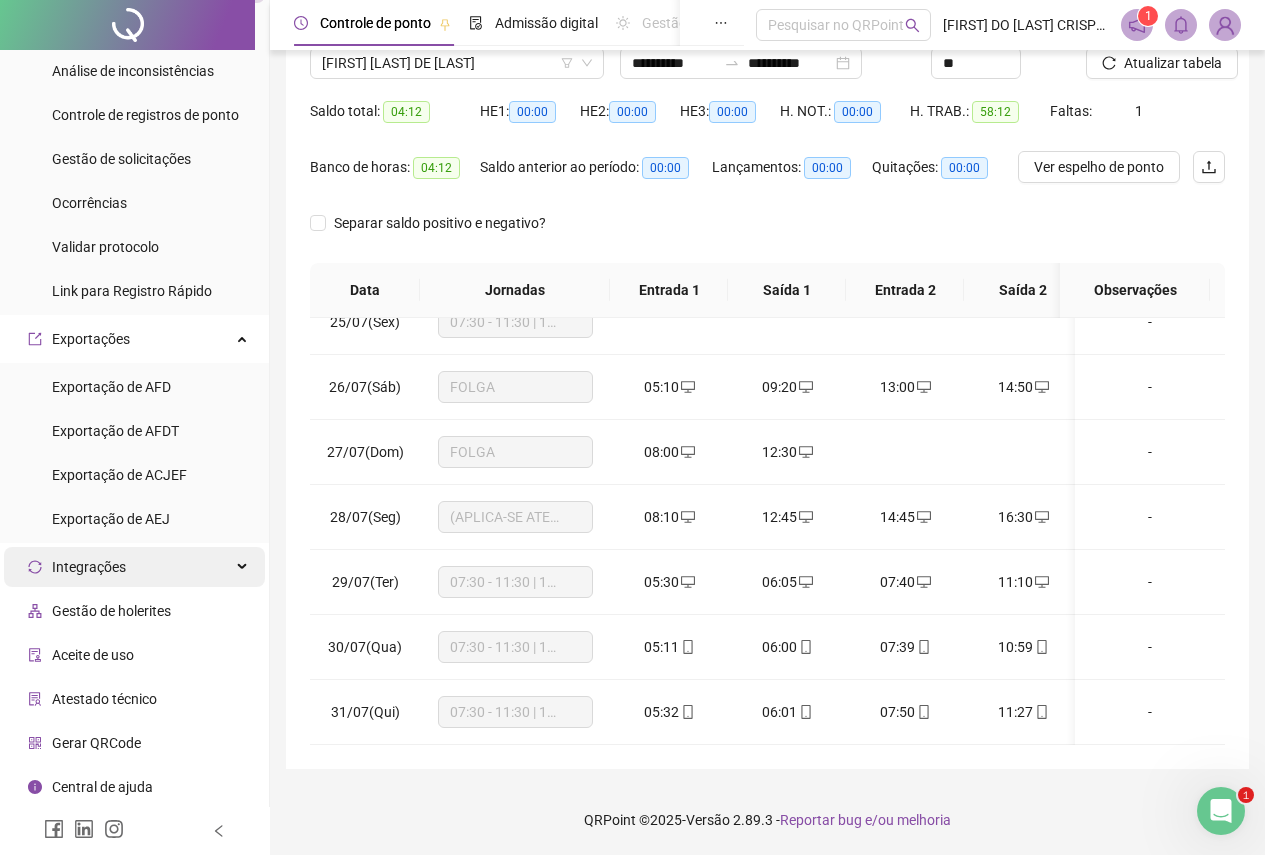 click on "Integrações" at bounding box center (89, 567) 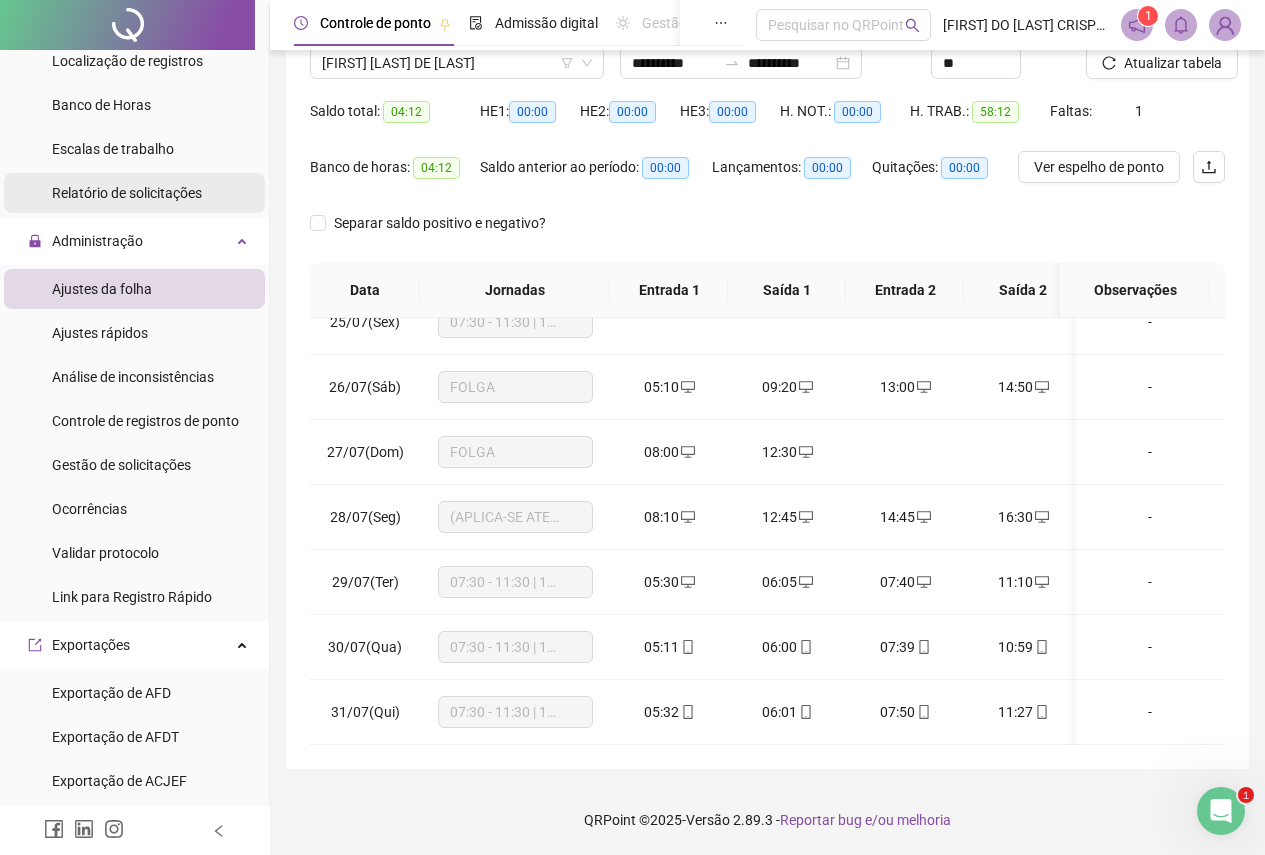 scroll, scrollTop: 203, scrollLeft: 0, axis: vertical 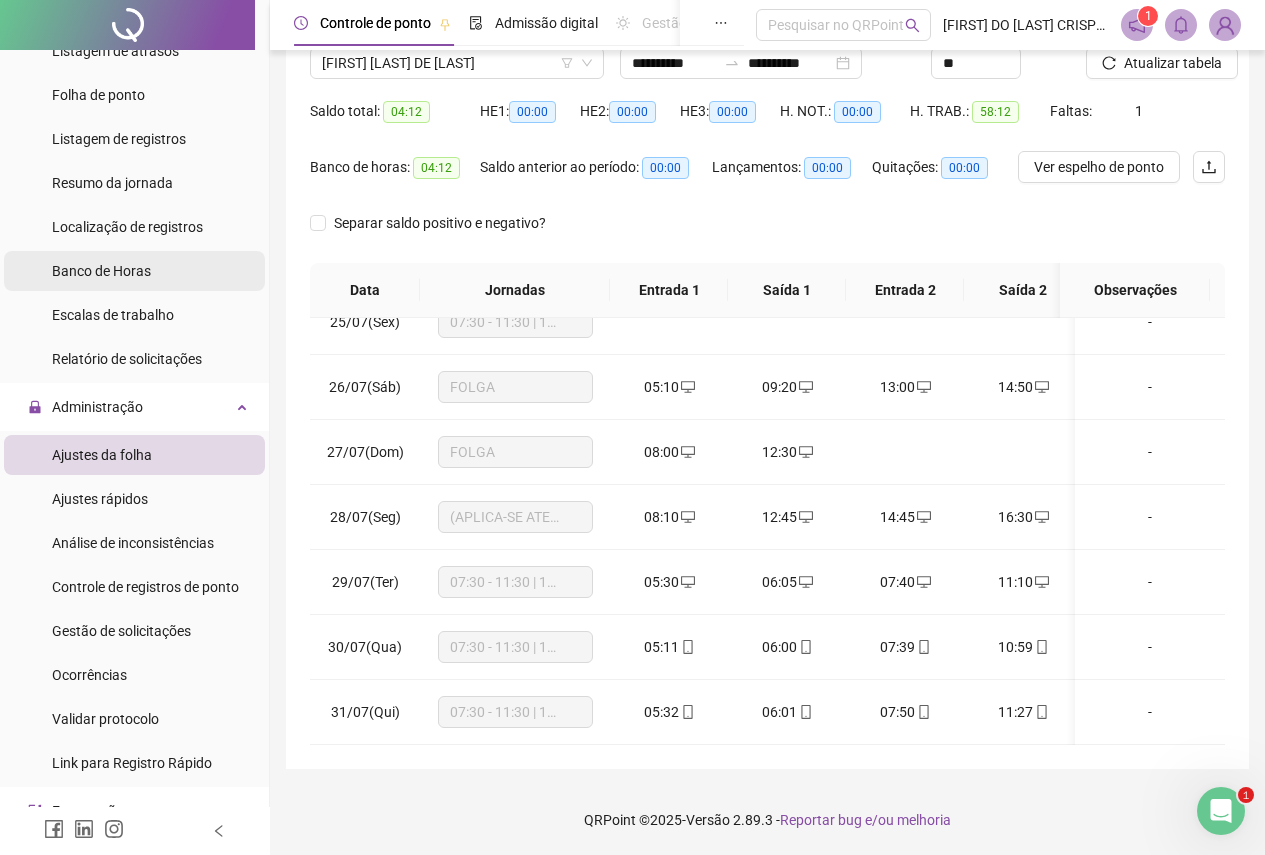 click on "Banco de Horas" at bounding box center [101, 271] 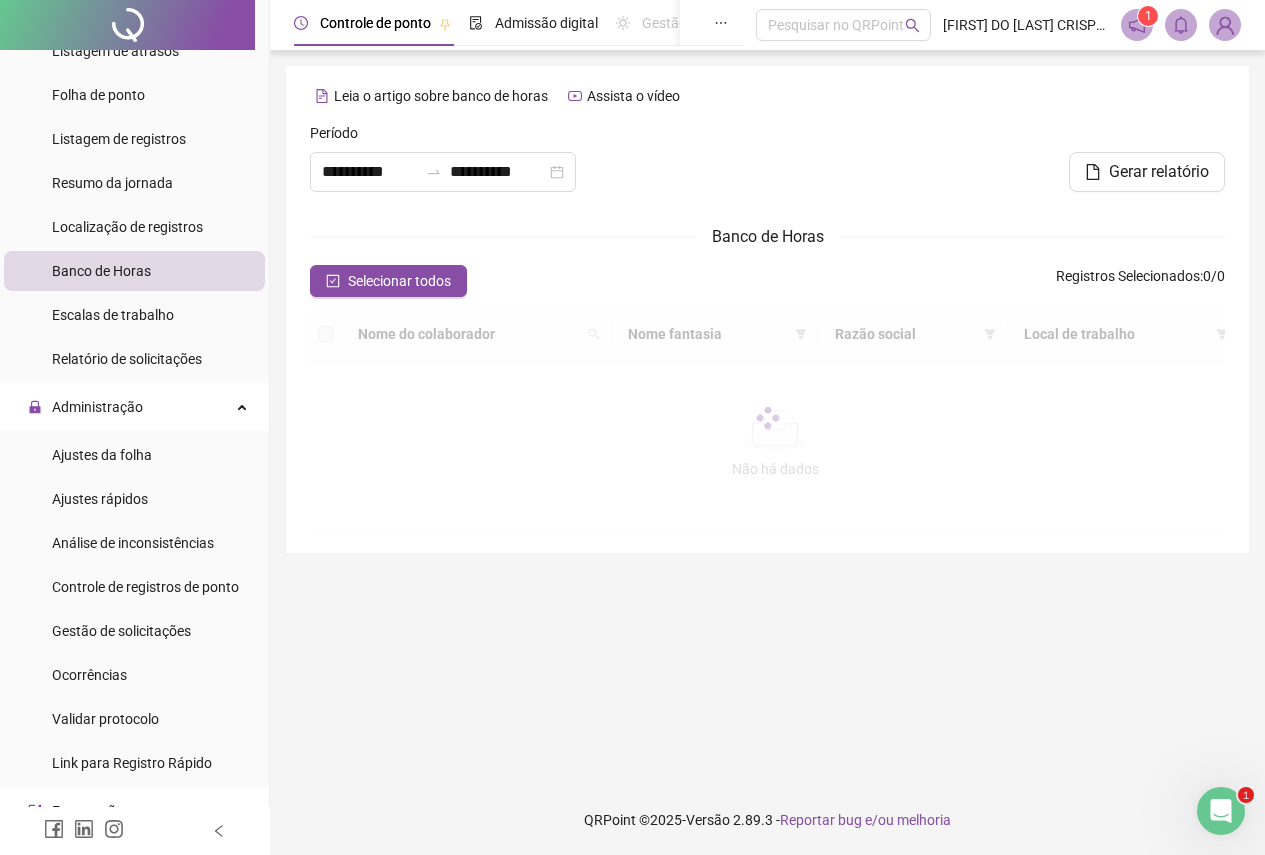 scroll, scrollTop: 0, scrollLeft: 0, axis: both 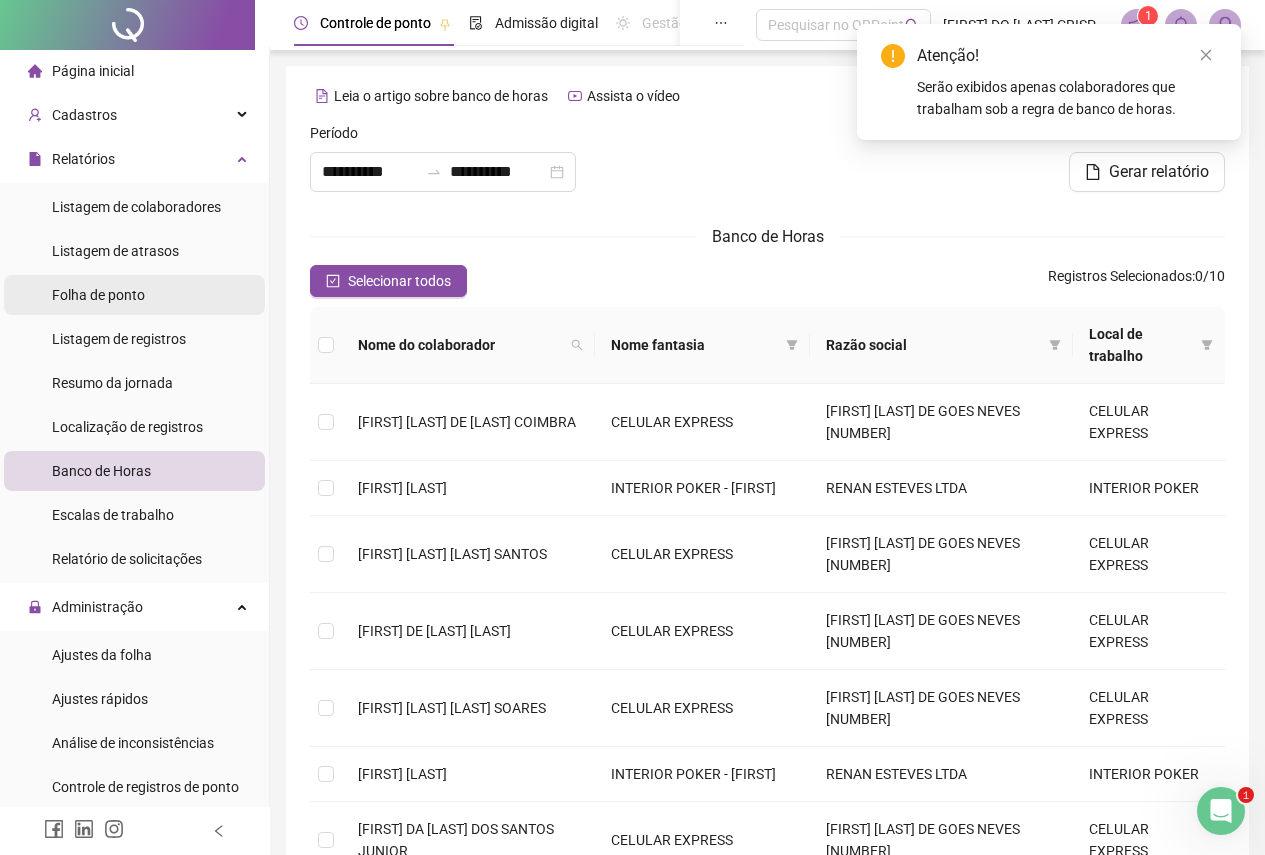 click on "Folha de ponto" at bounding box center (98, 295) 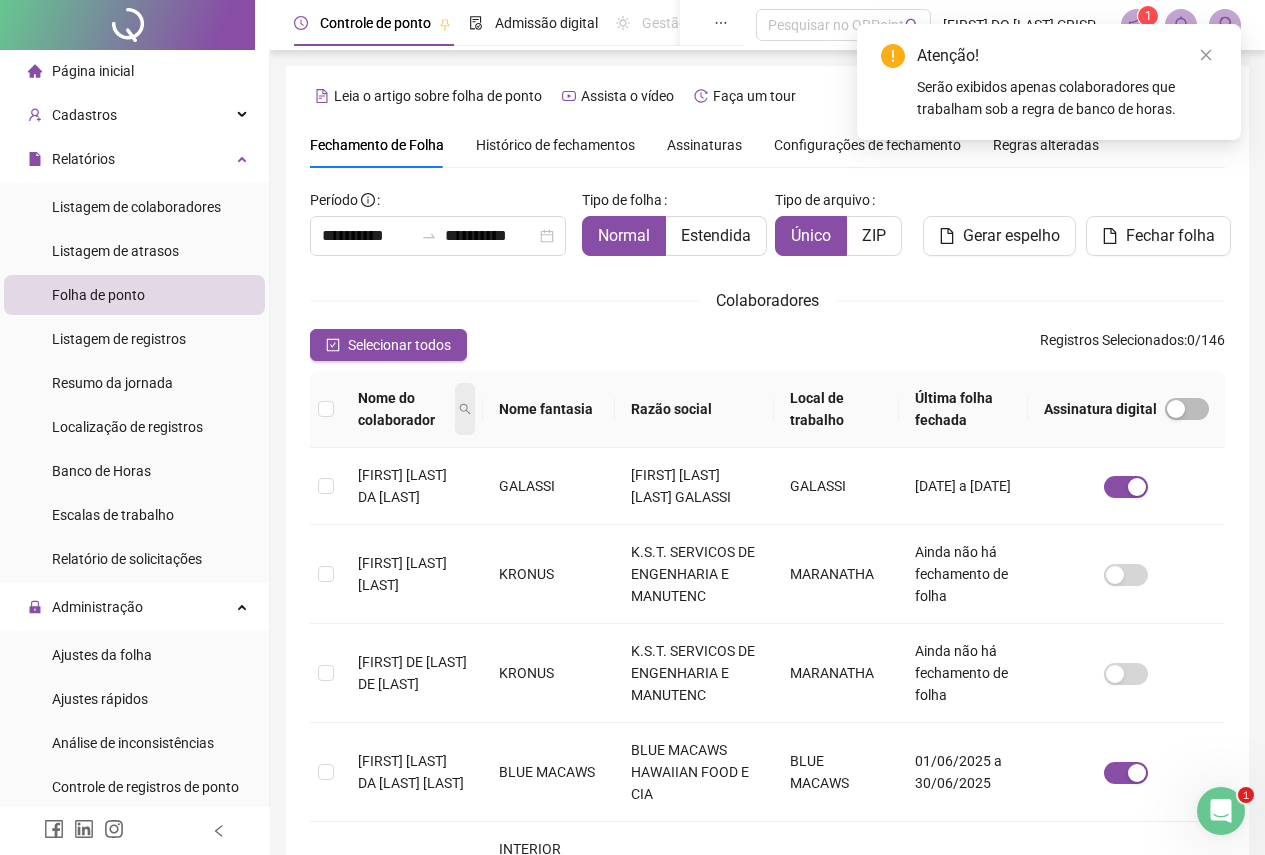 click 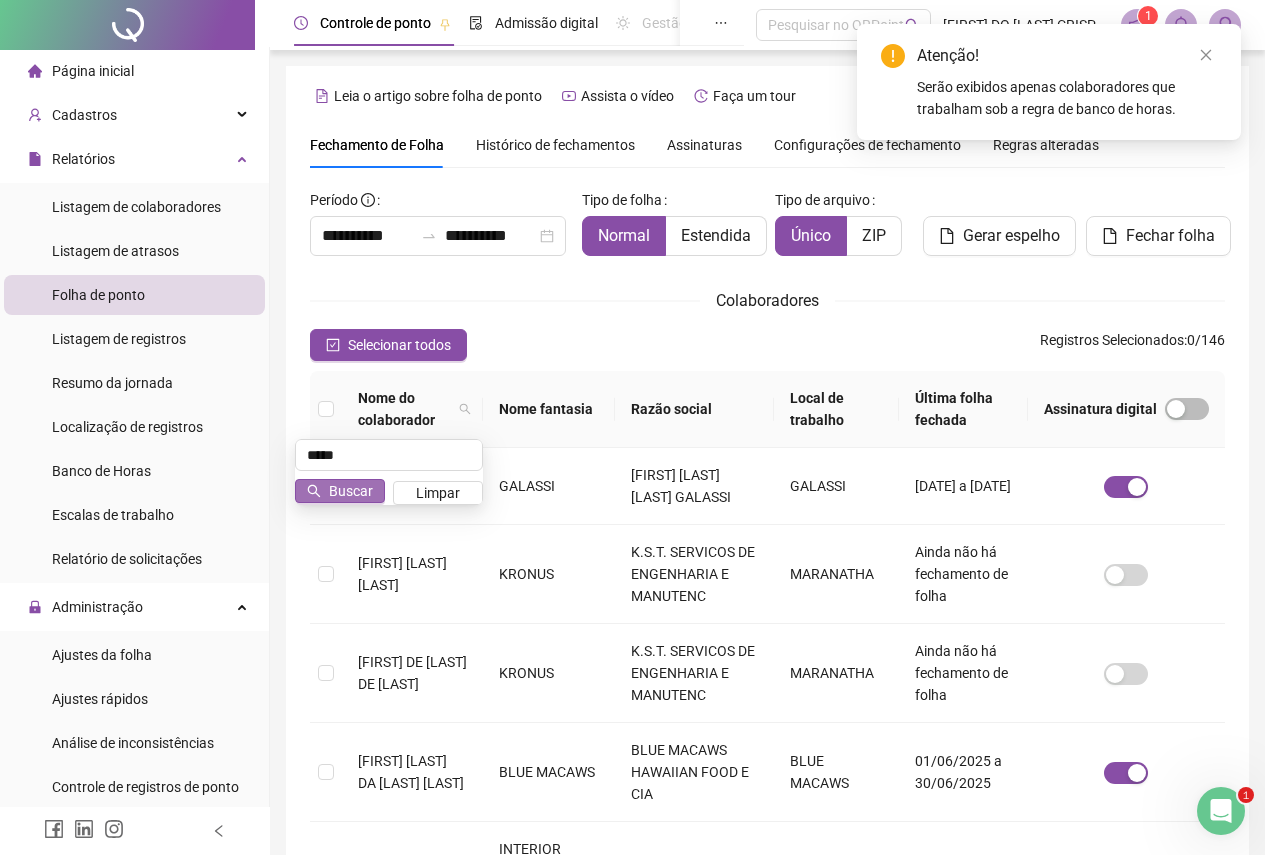 type on "*****" 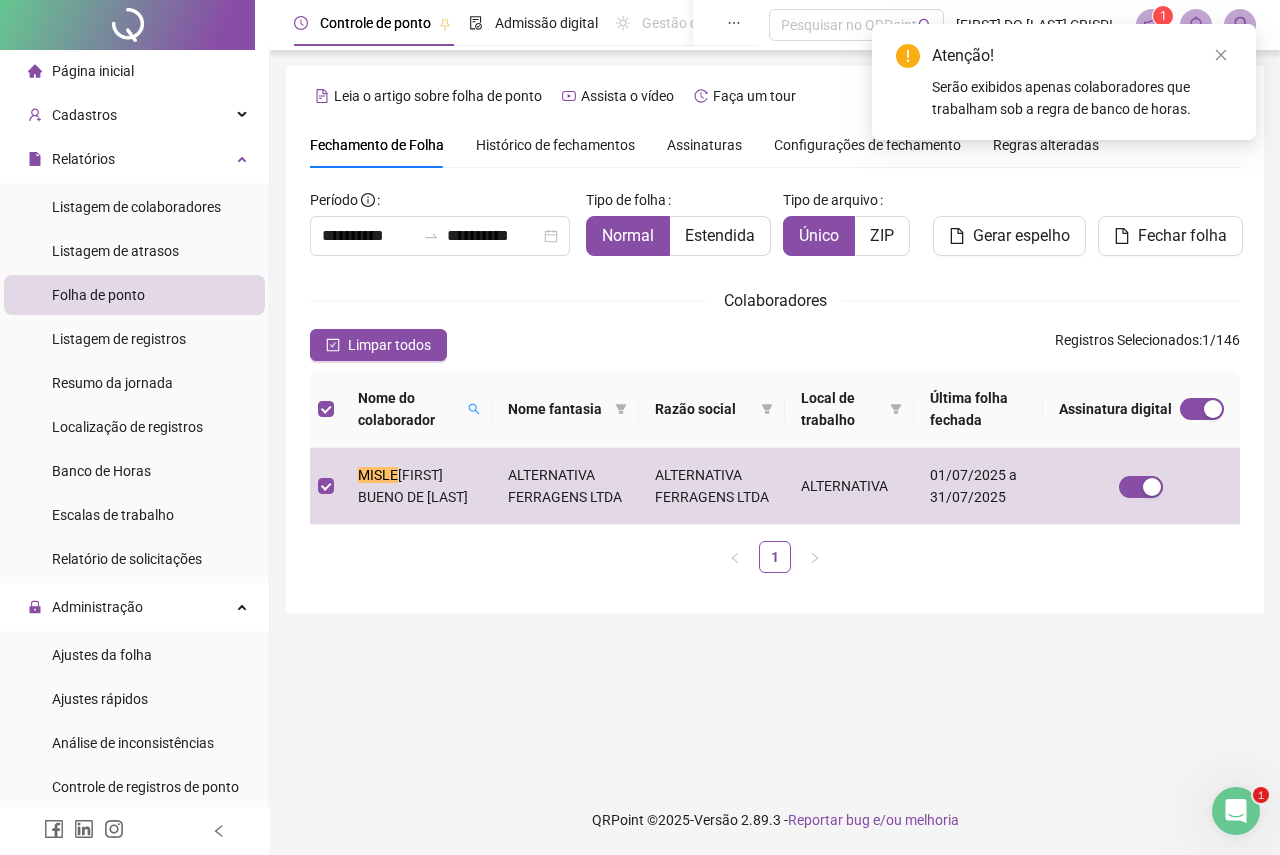 click on "Histórico de fechamentos" at bounding box center [555, 145] 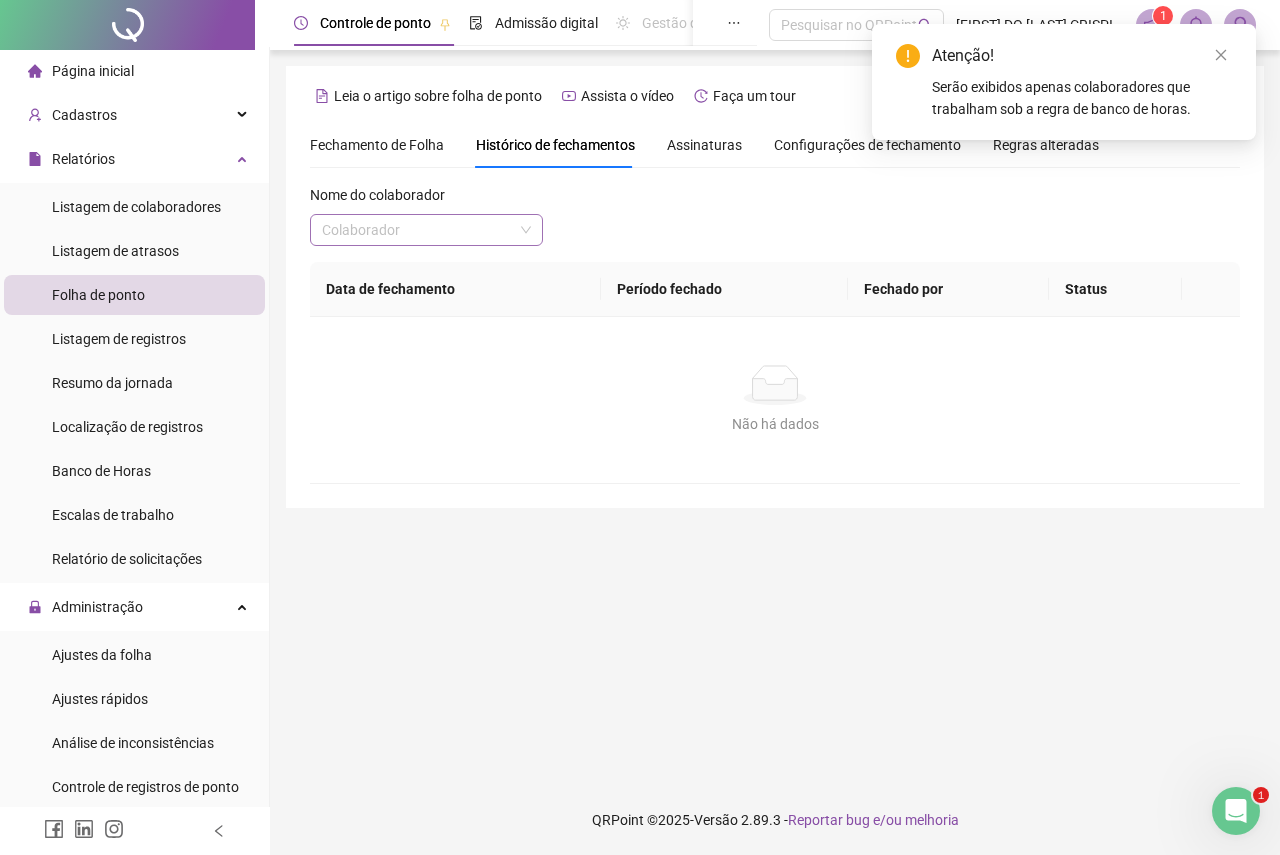 click at bounding box center [417, 230] 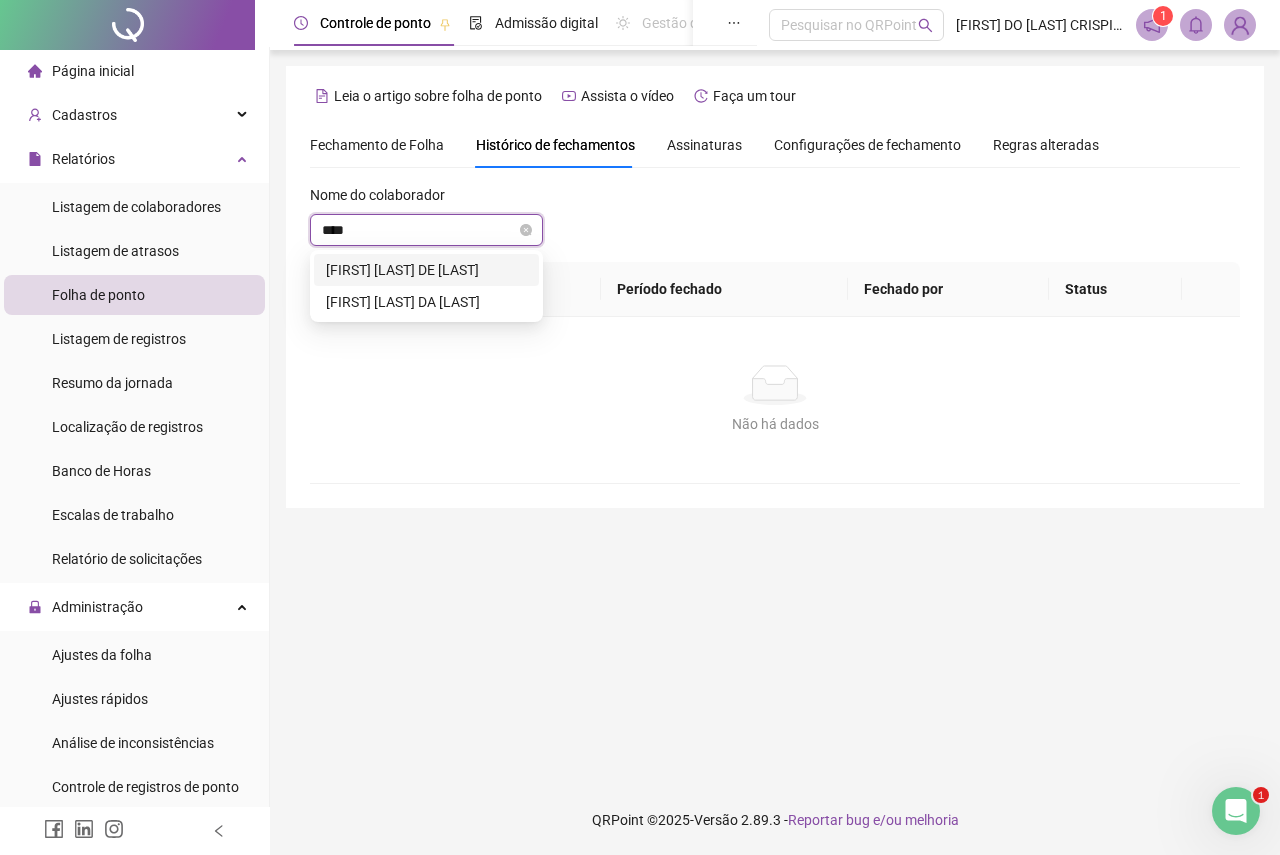 type on "*****" 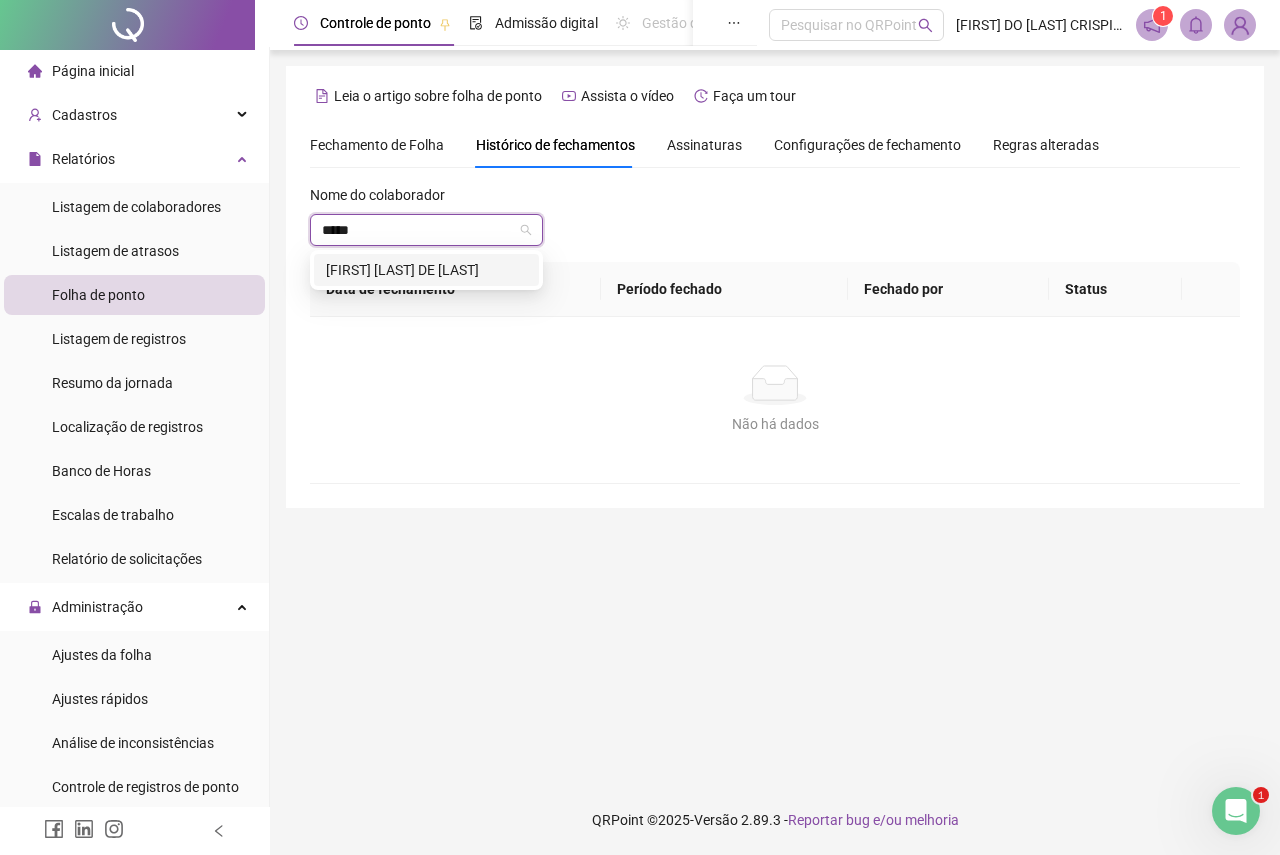 click on "[FIRST] [LAST] DE [LAST]" at bounding box center [426, 270] 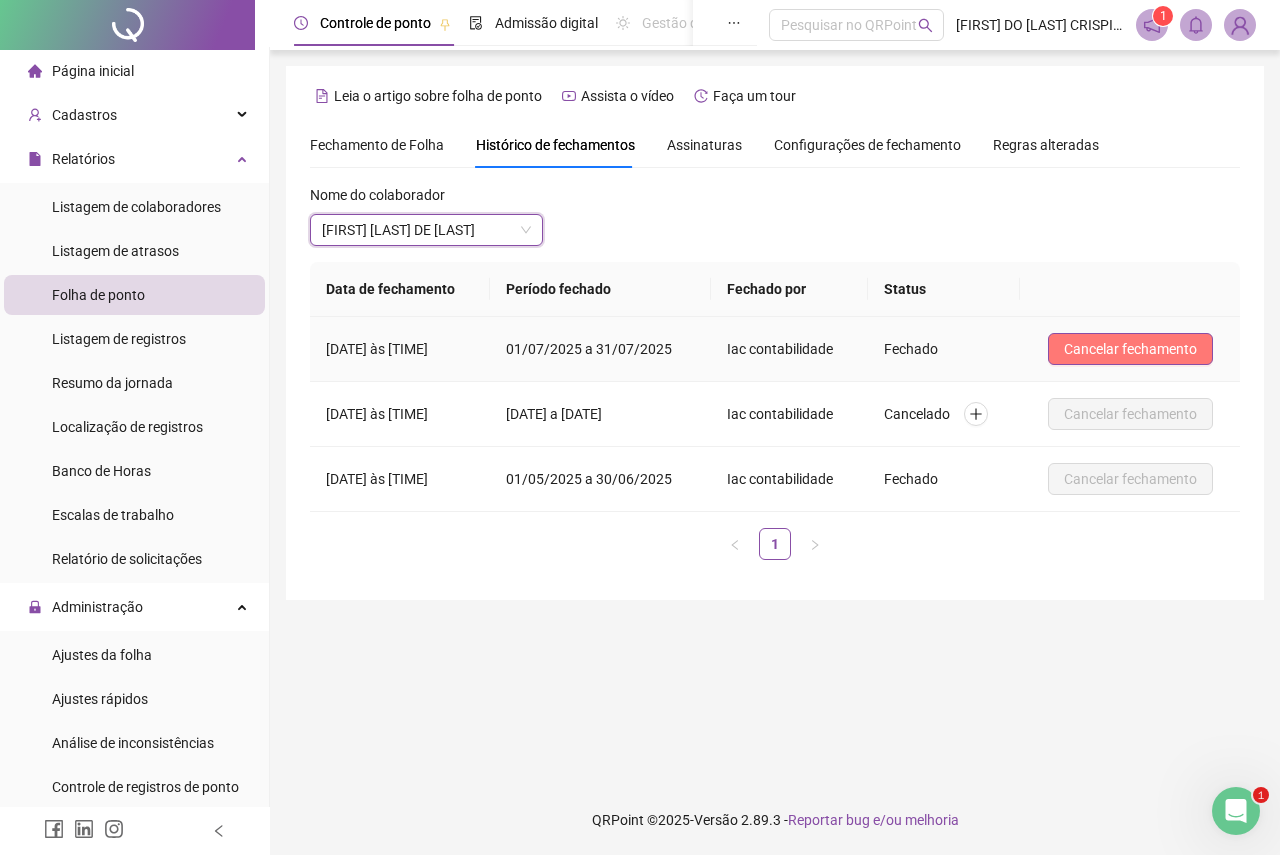 click on "Cancelar fechamento" at bounding box center (1130, 349) 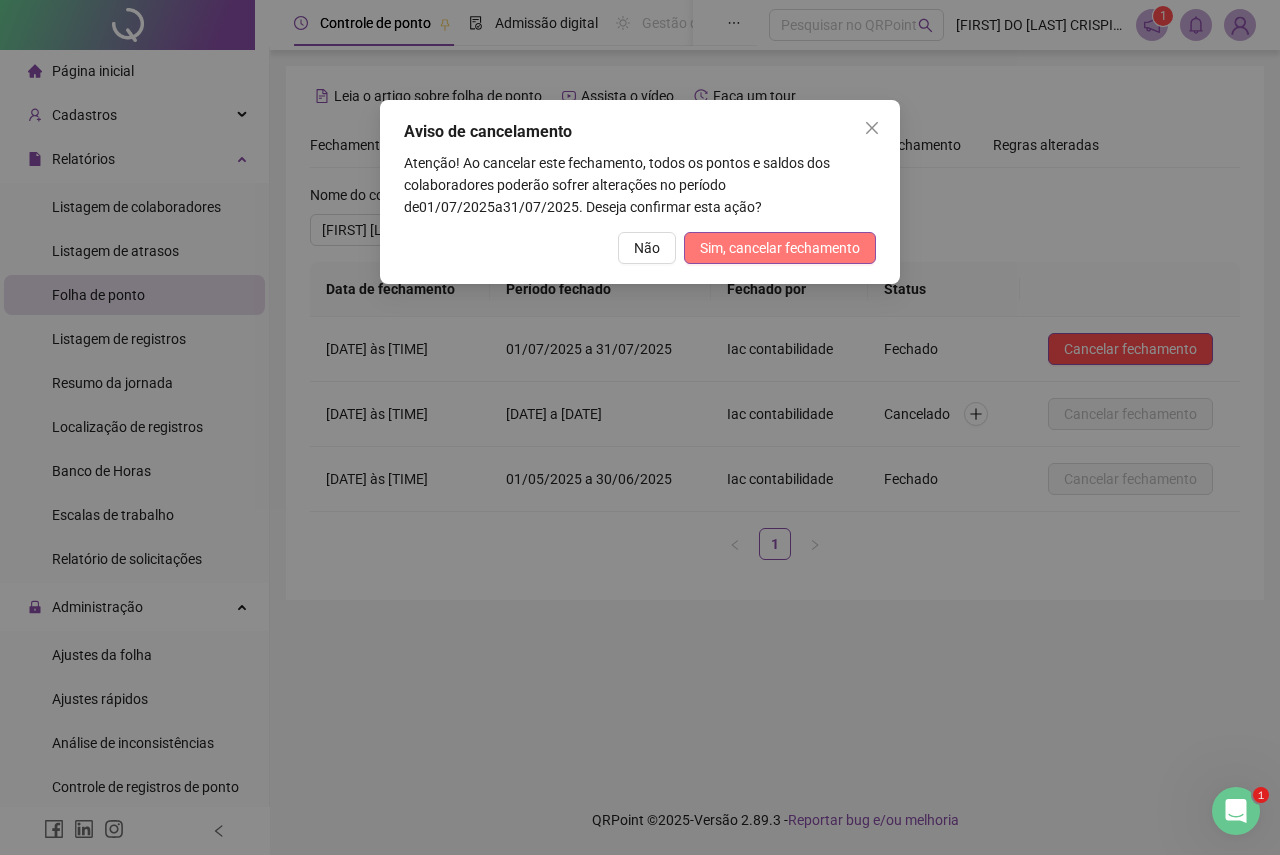 click on "Sim, cancelar fechamento" at bounding box center [780, 248] 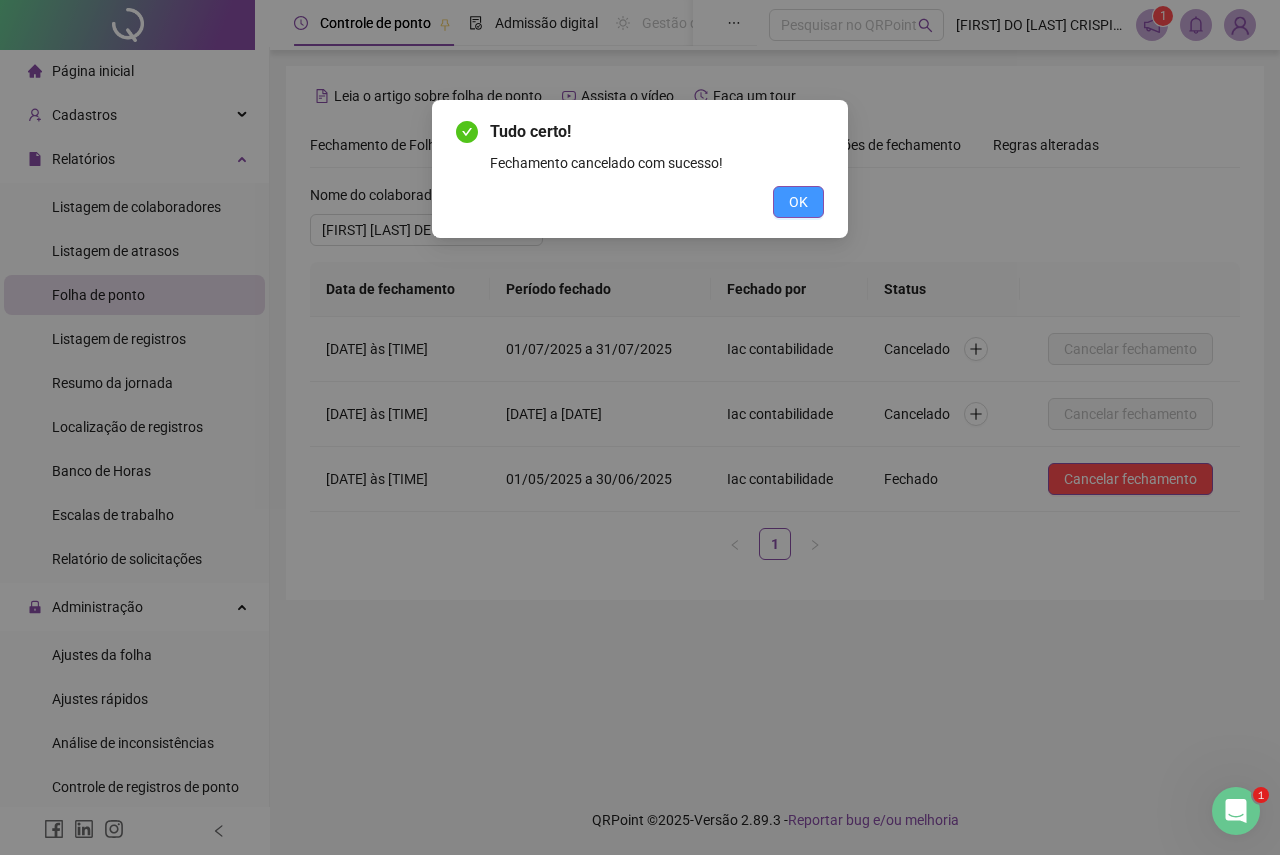 click on "OK" at bounding box center [798, 202] 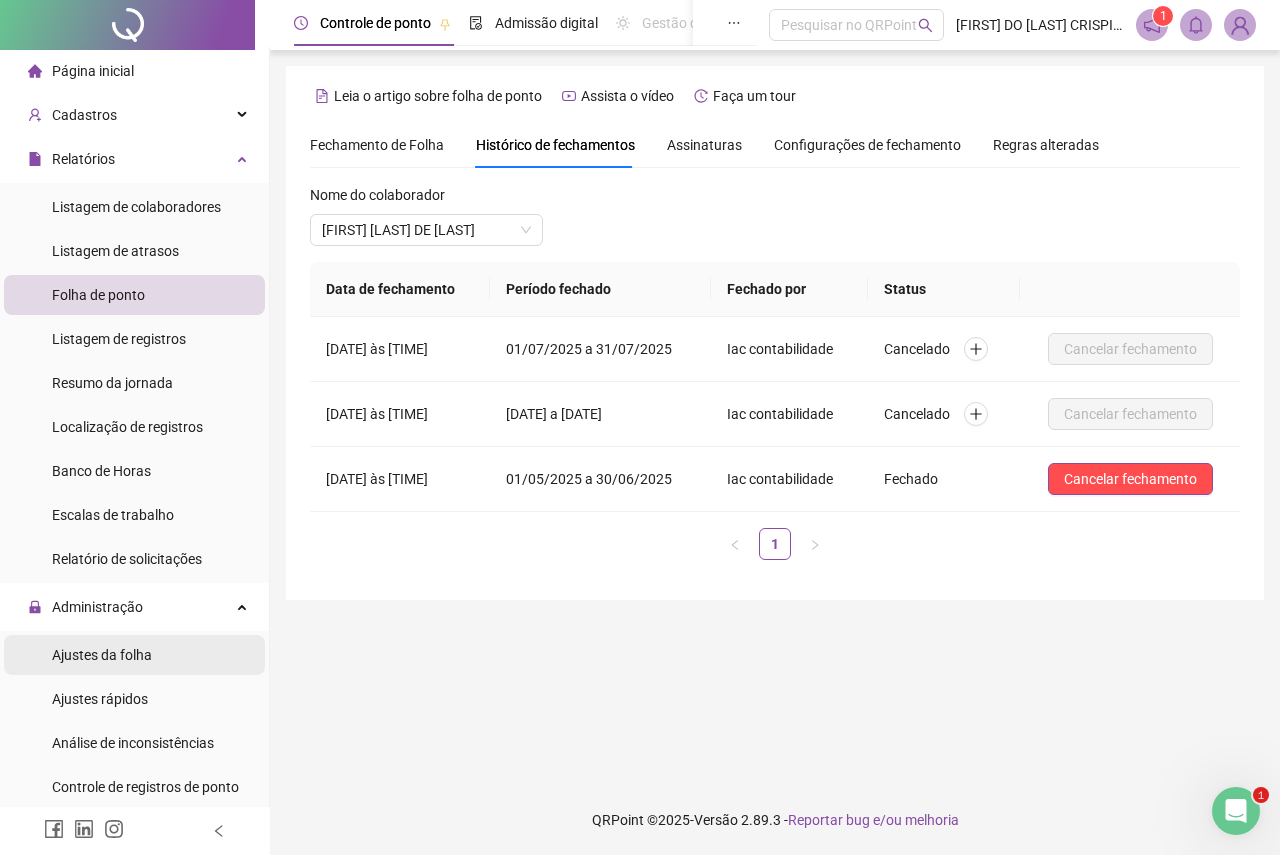 click on "Ajustes da folha" at bounding box center [102, 655] 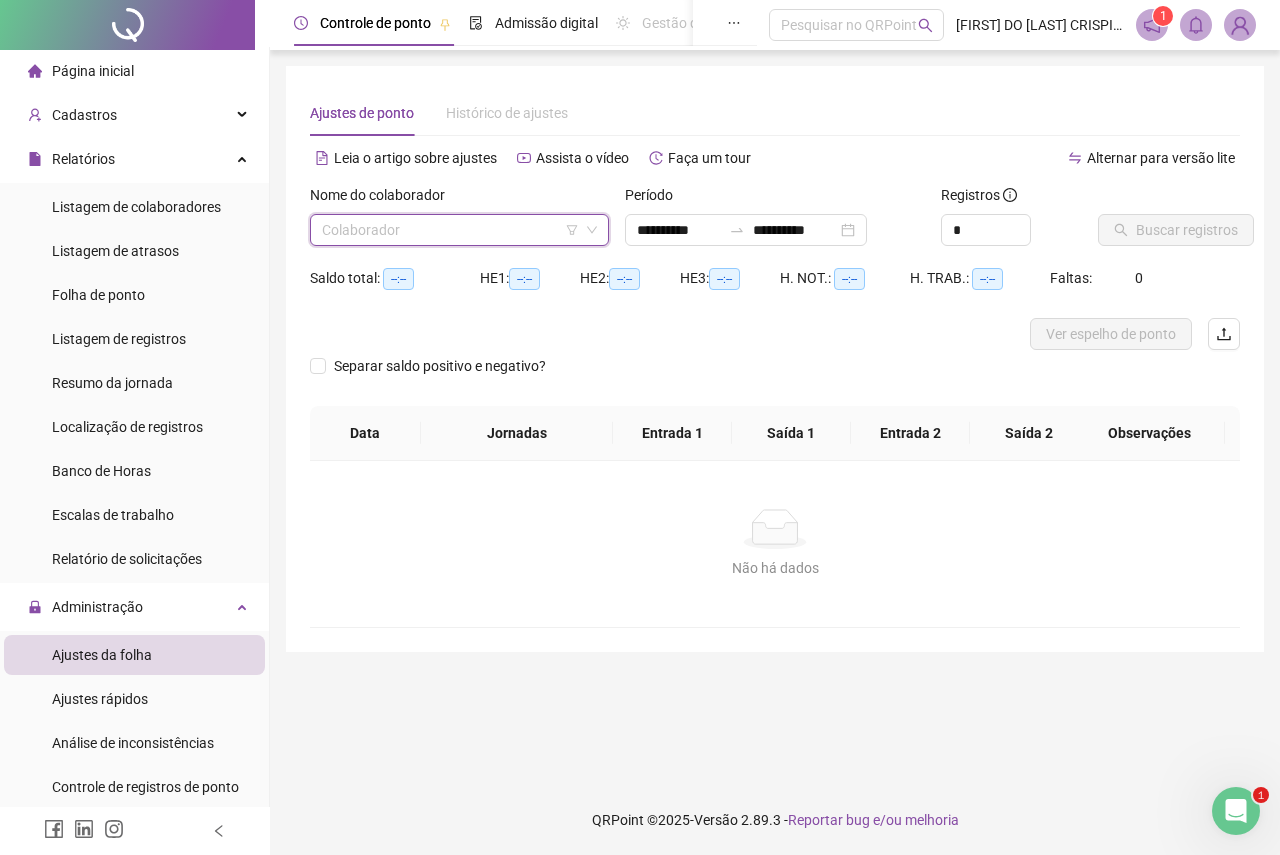 click at bounding box center [450, 230] 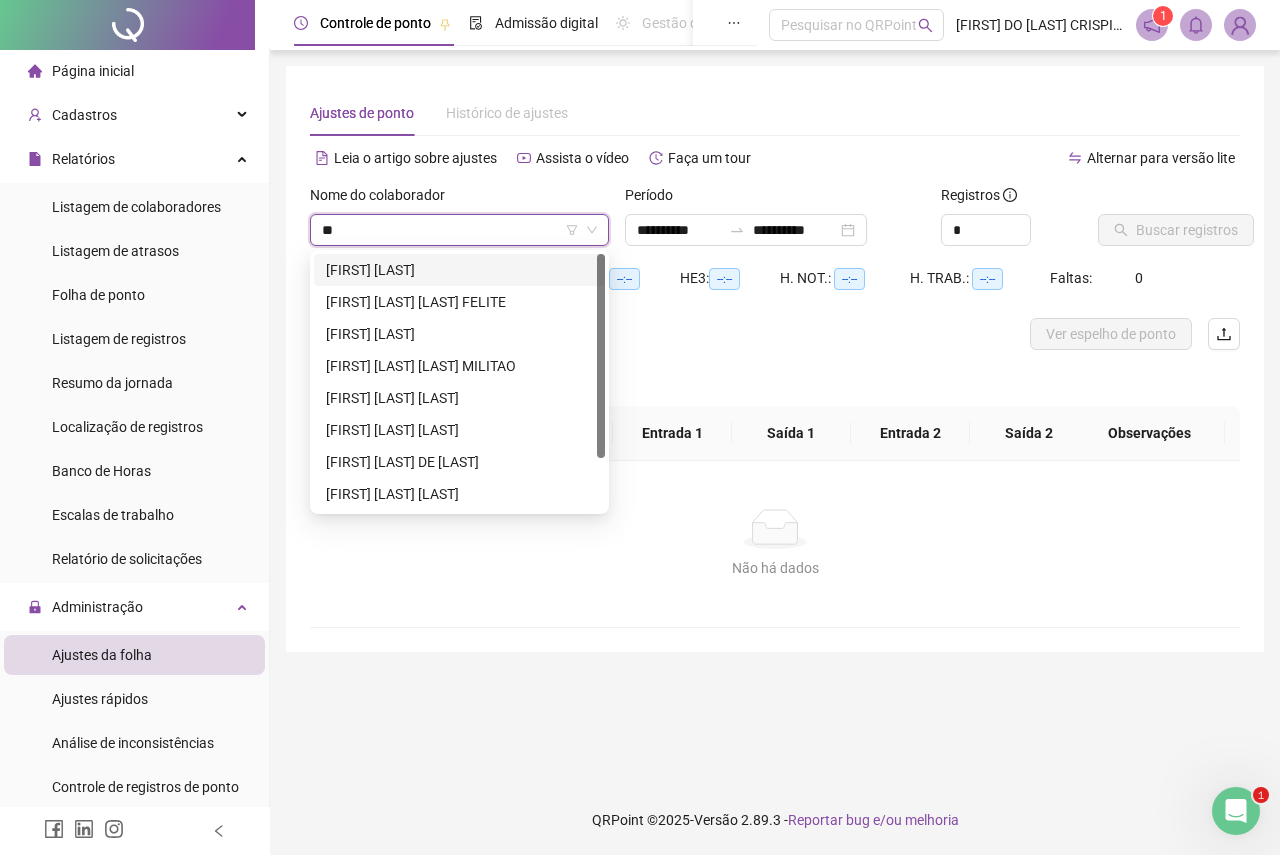 type on "***" 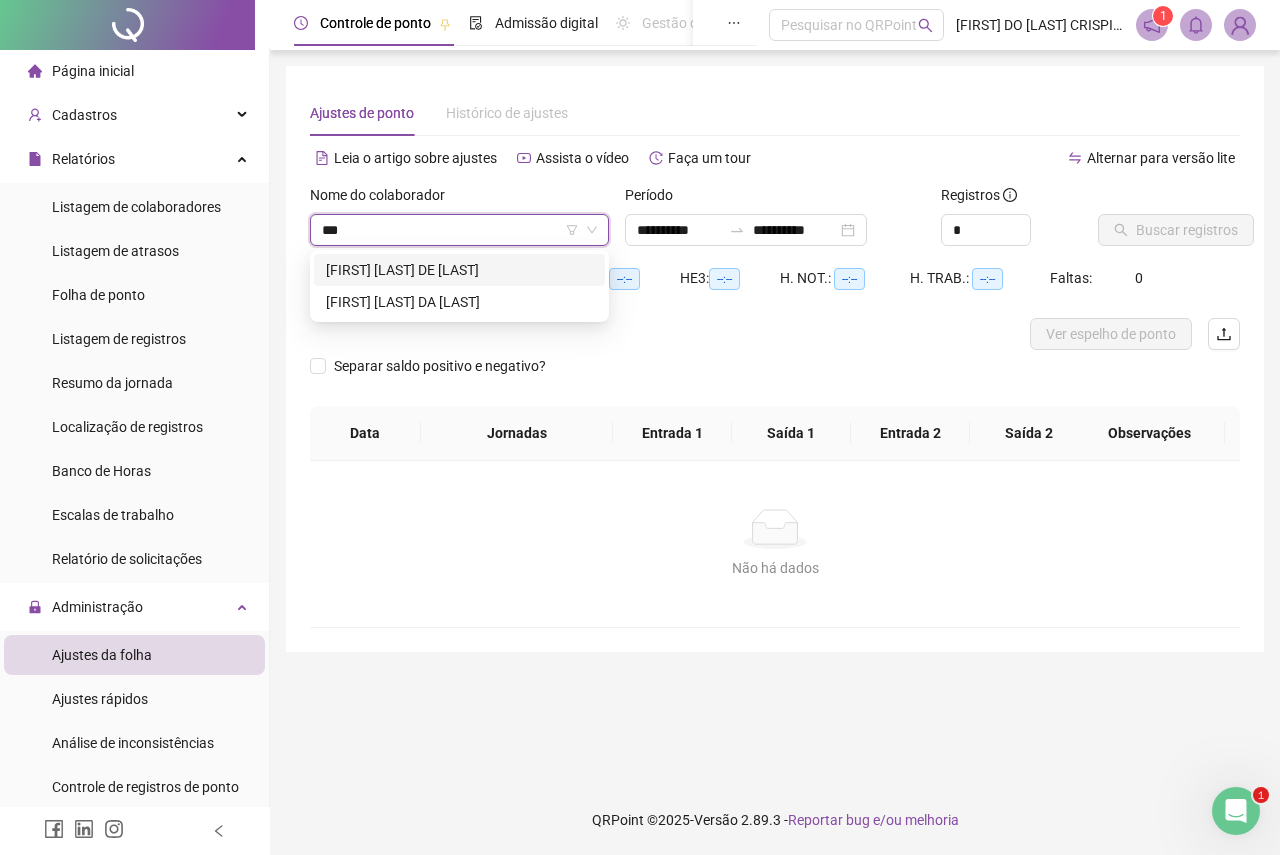 click on "[FIRST] [LAST] DE [LAST]" at bounding box center [459, 270] 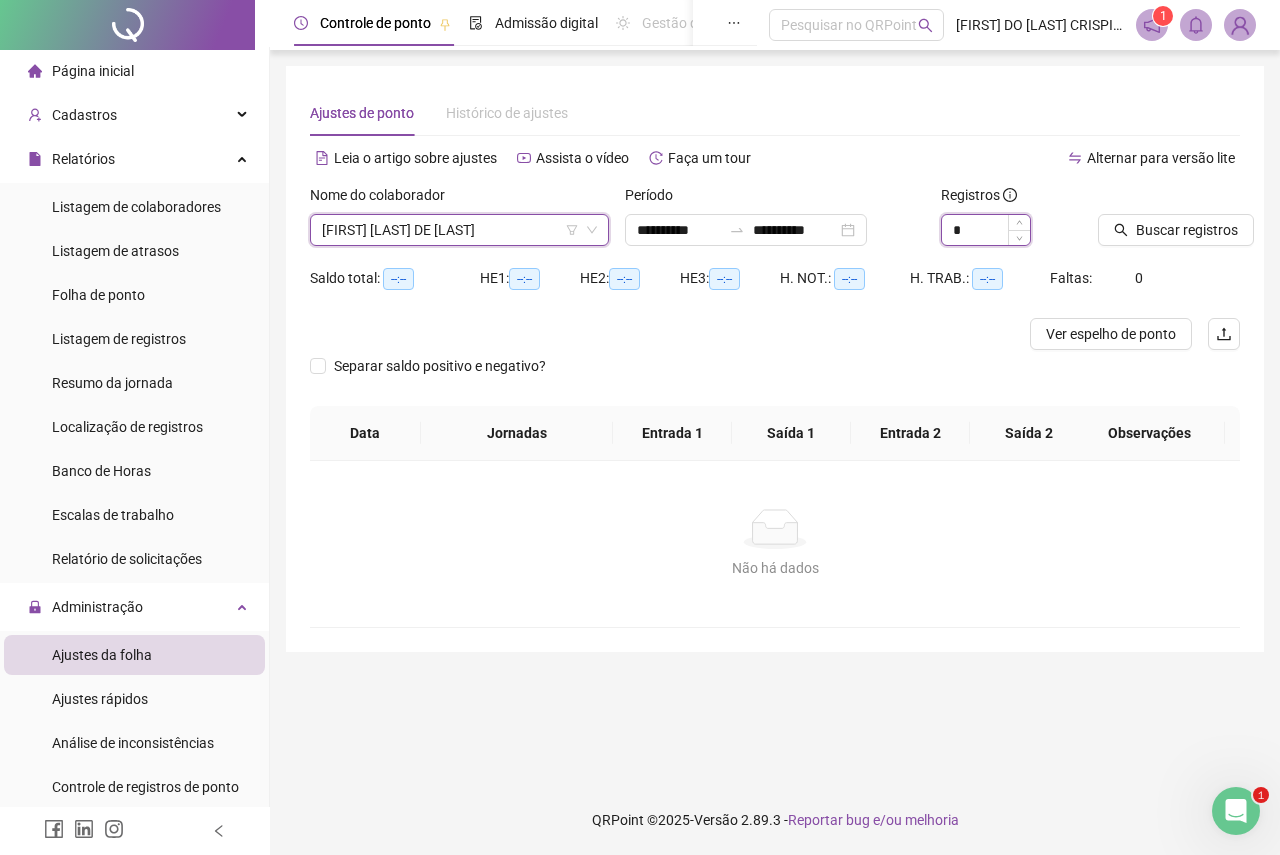click on "*" at bounding box center [986, 230] 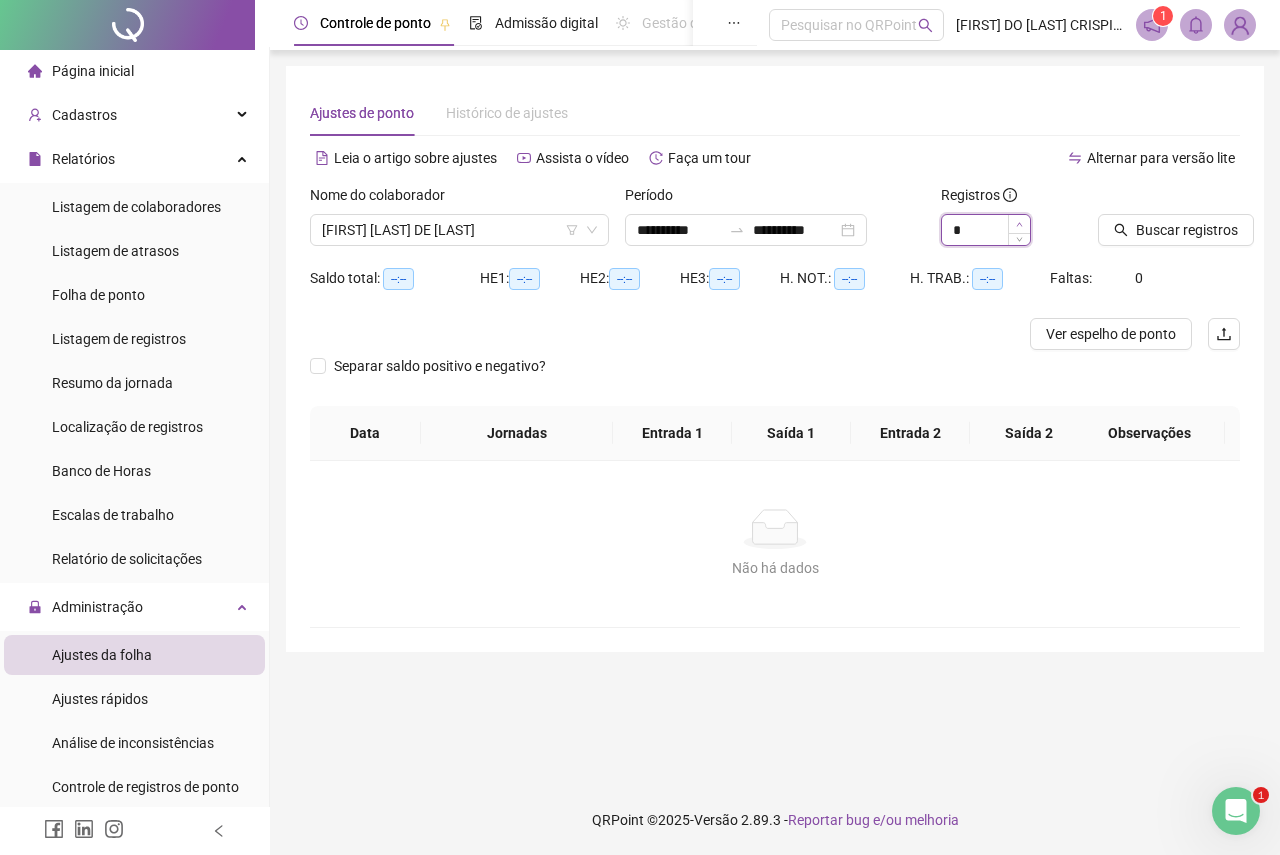 click at bounding box center (1019, 224) 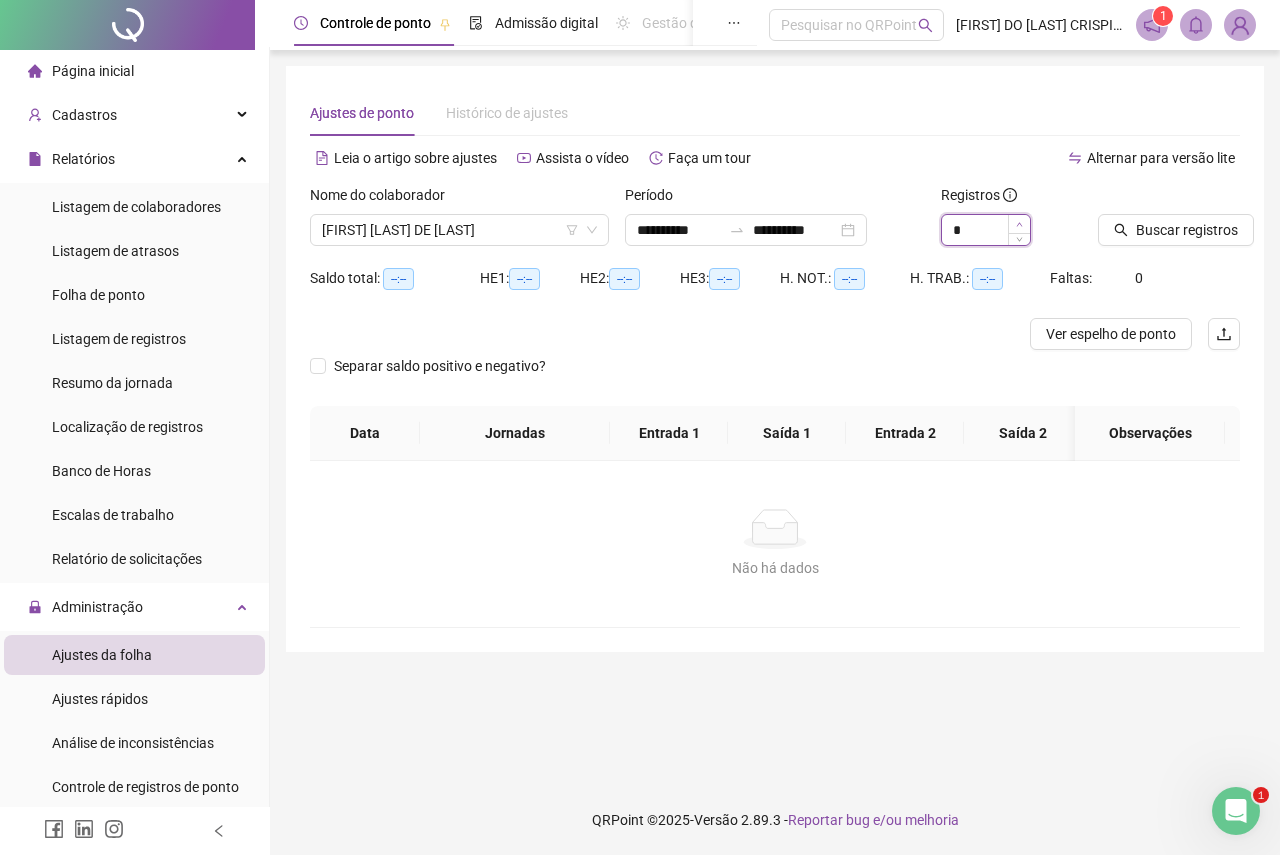 click at bounding box center [1019, 224] 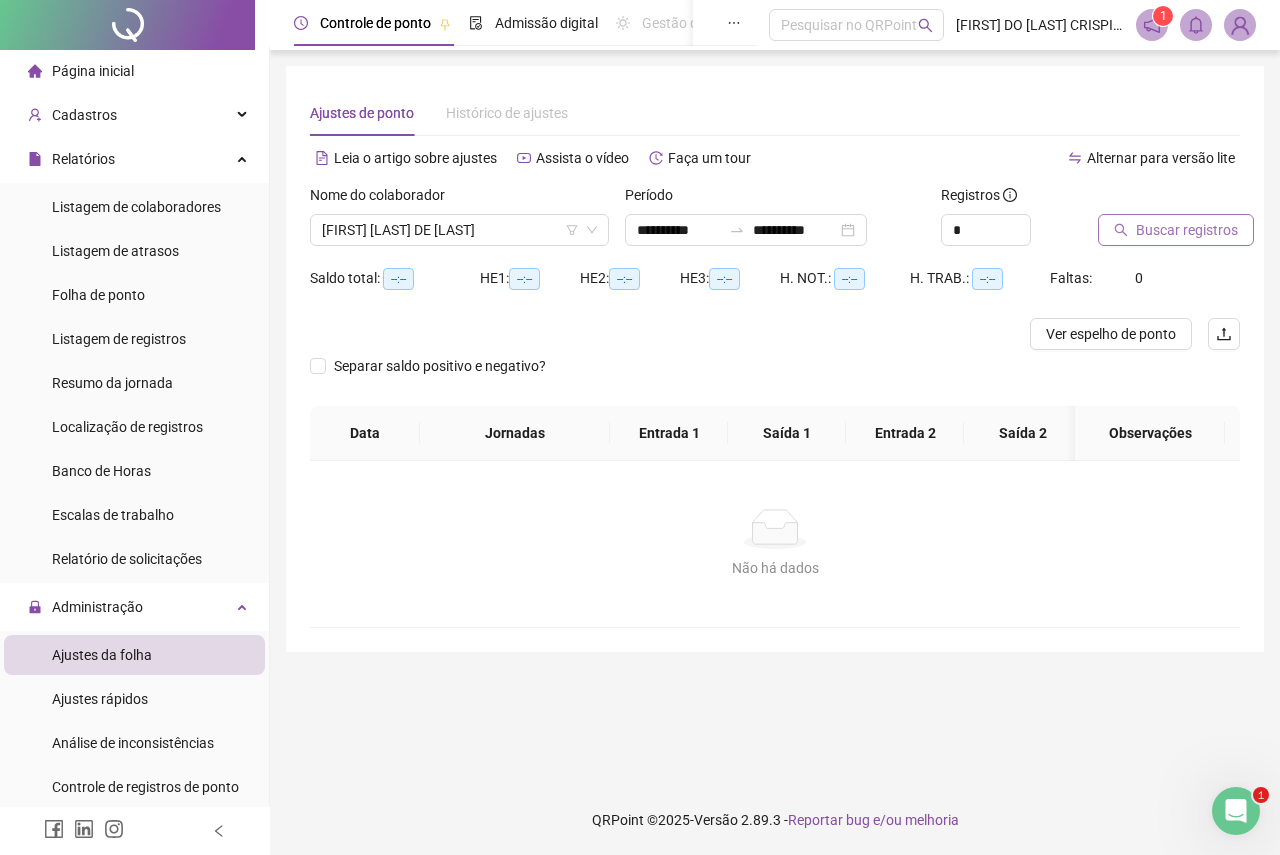 click on "Buscar registros" at bounding box center [1176, 230] 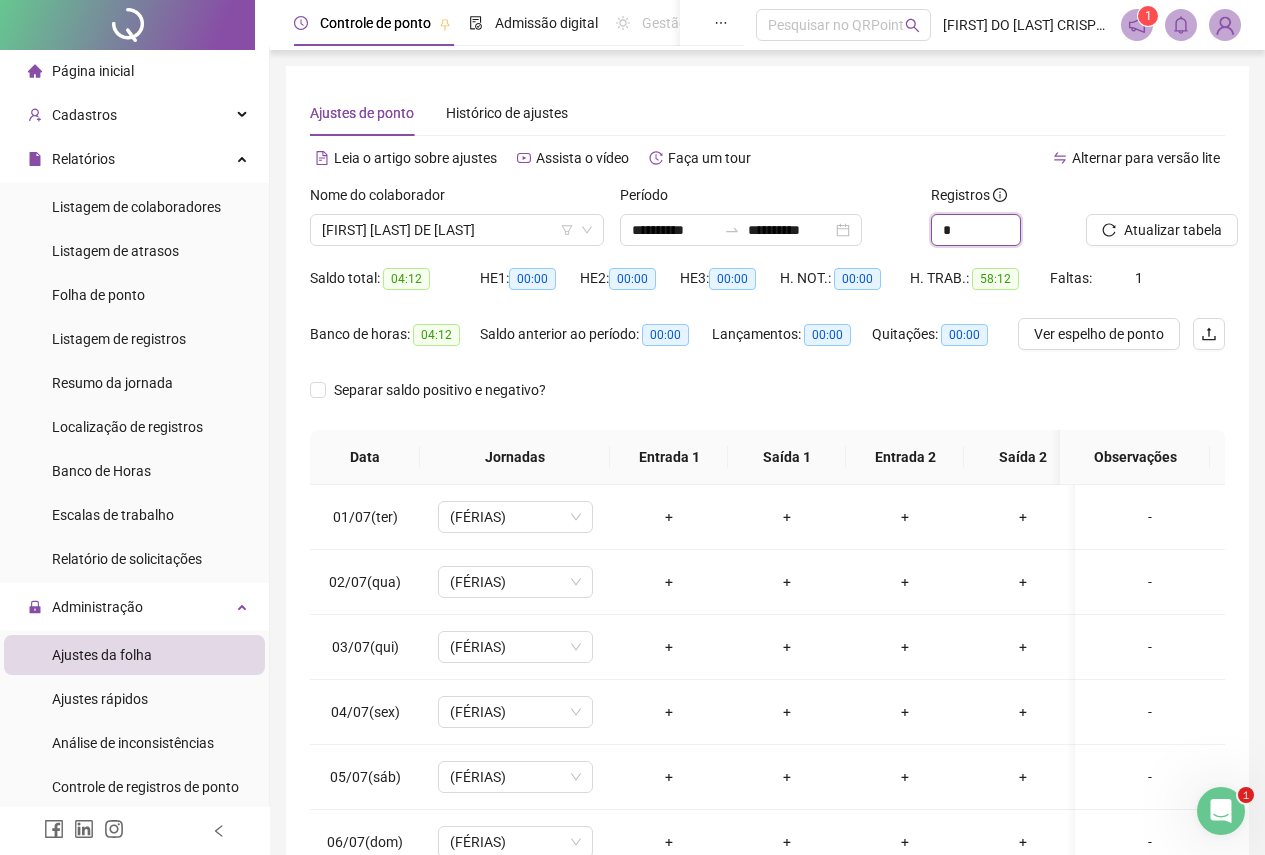 click on "*" at bounding box center [976, 230] 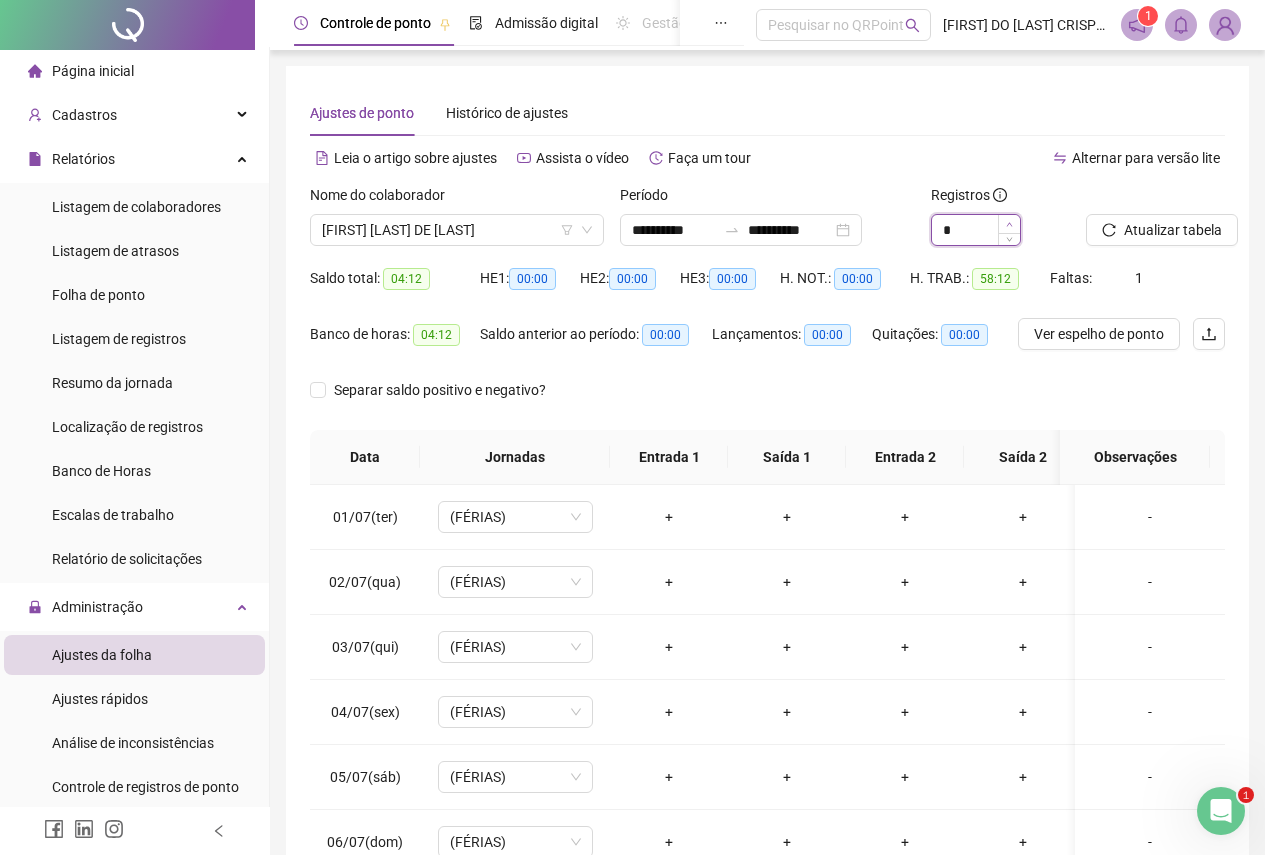 click at bounding box center (1009, 224) 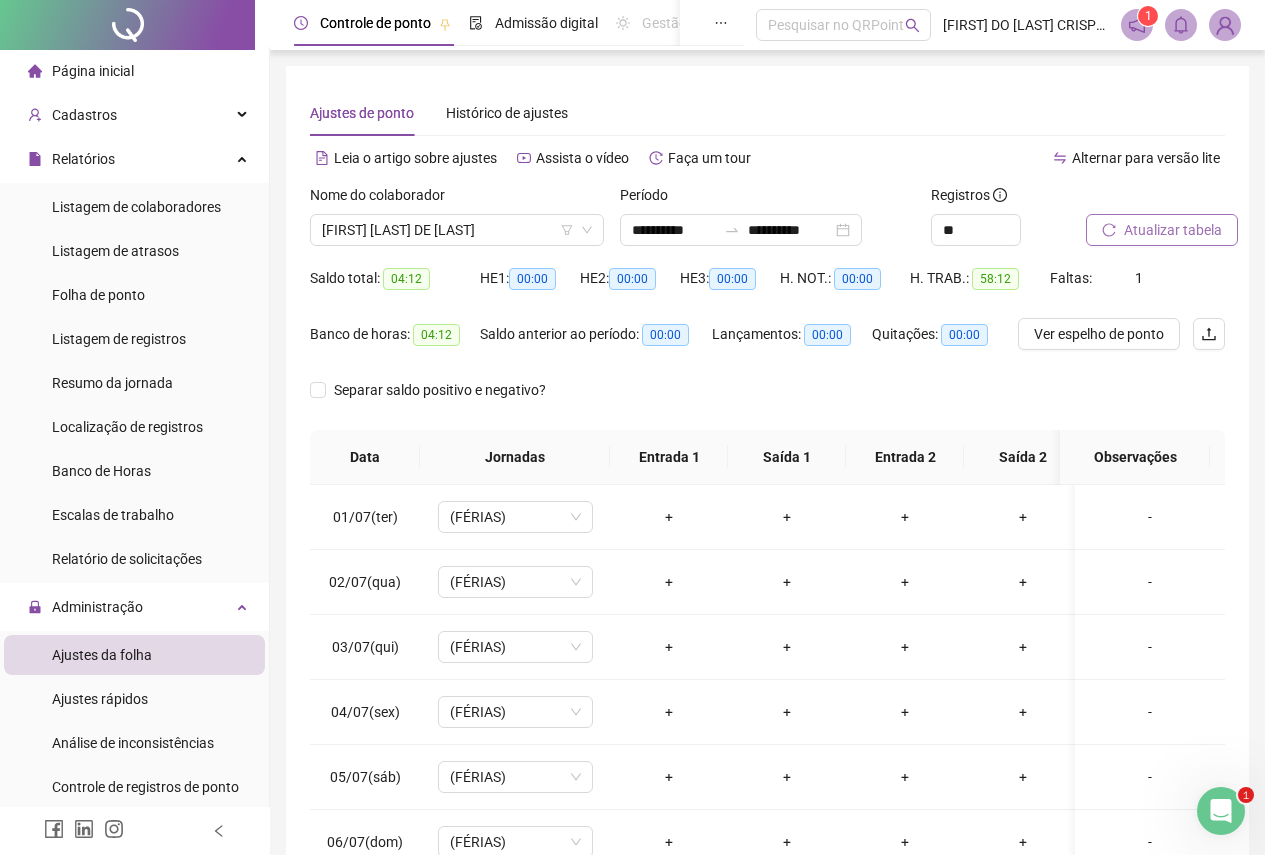 click on "Atualizar tabela" at bounding box center [1162, 230] 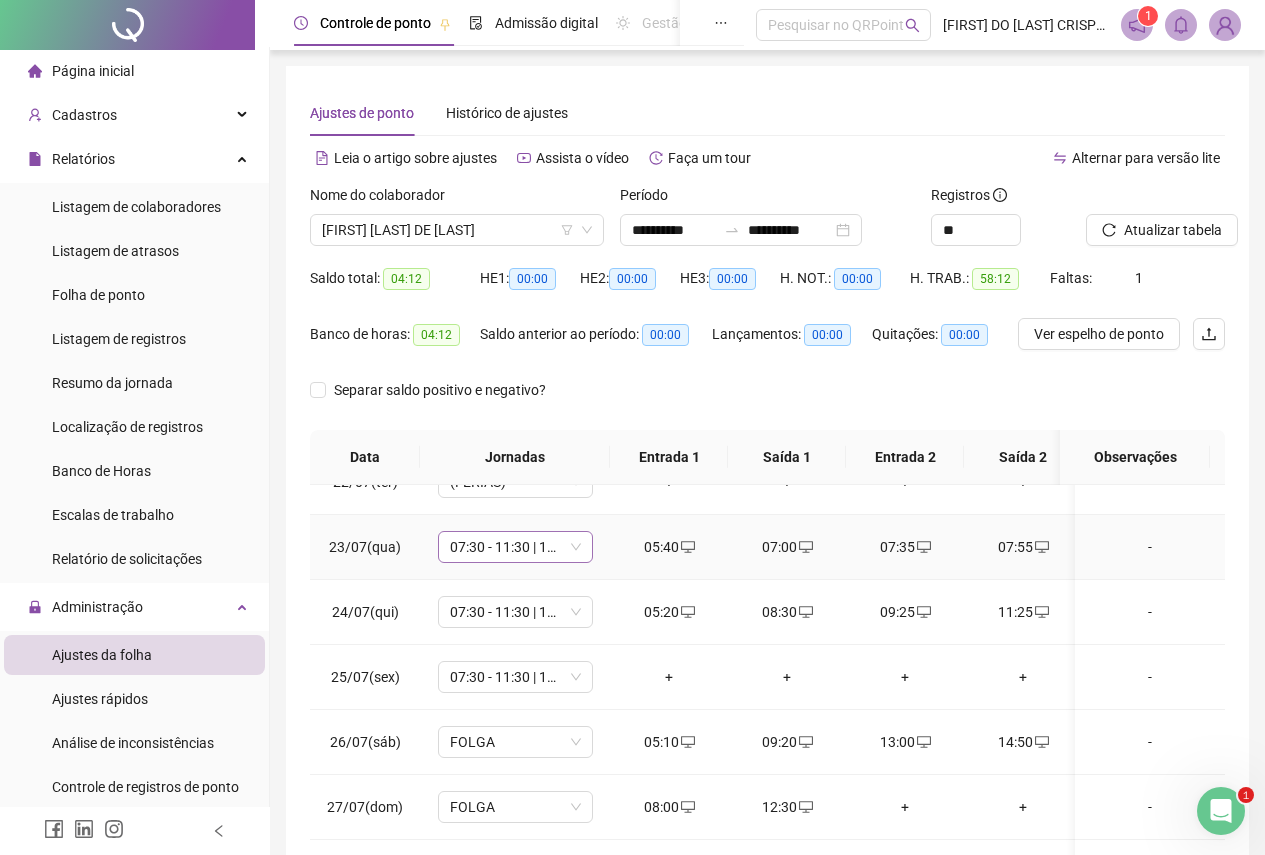 scroll, scrollTop: 1603, scrollLeft: 0, axis: vertical 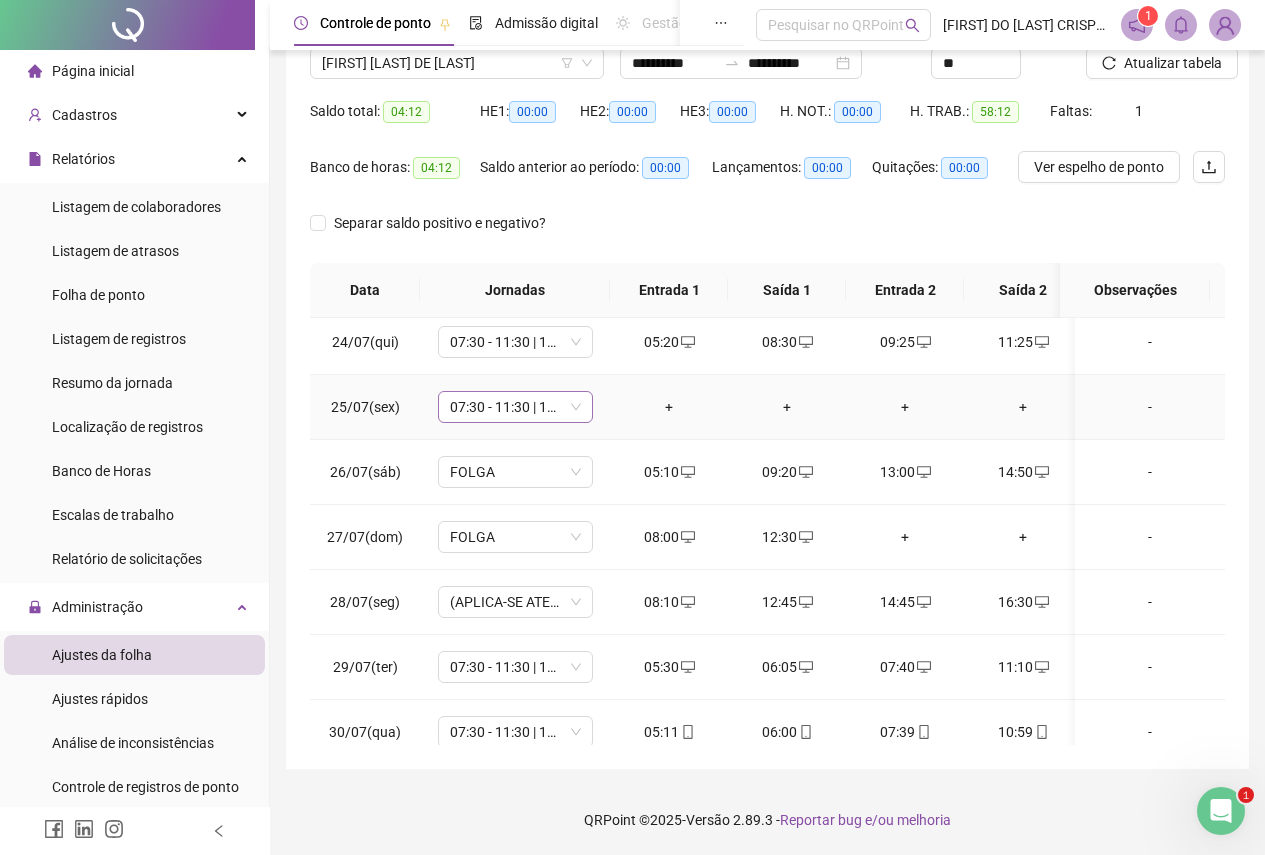 click on "07:30 - 11:30 | 13:00 - 18:00" at bounding box center (515, 407) 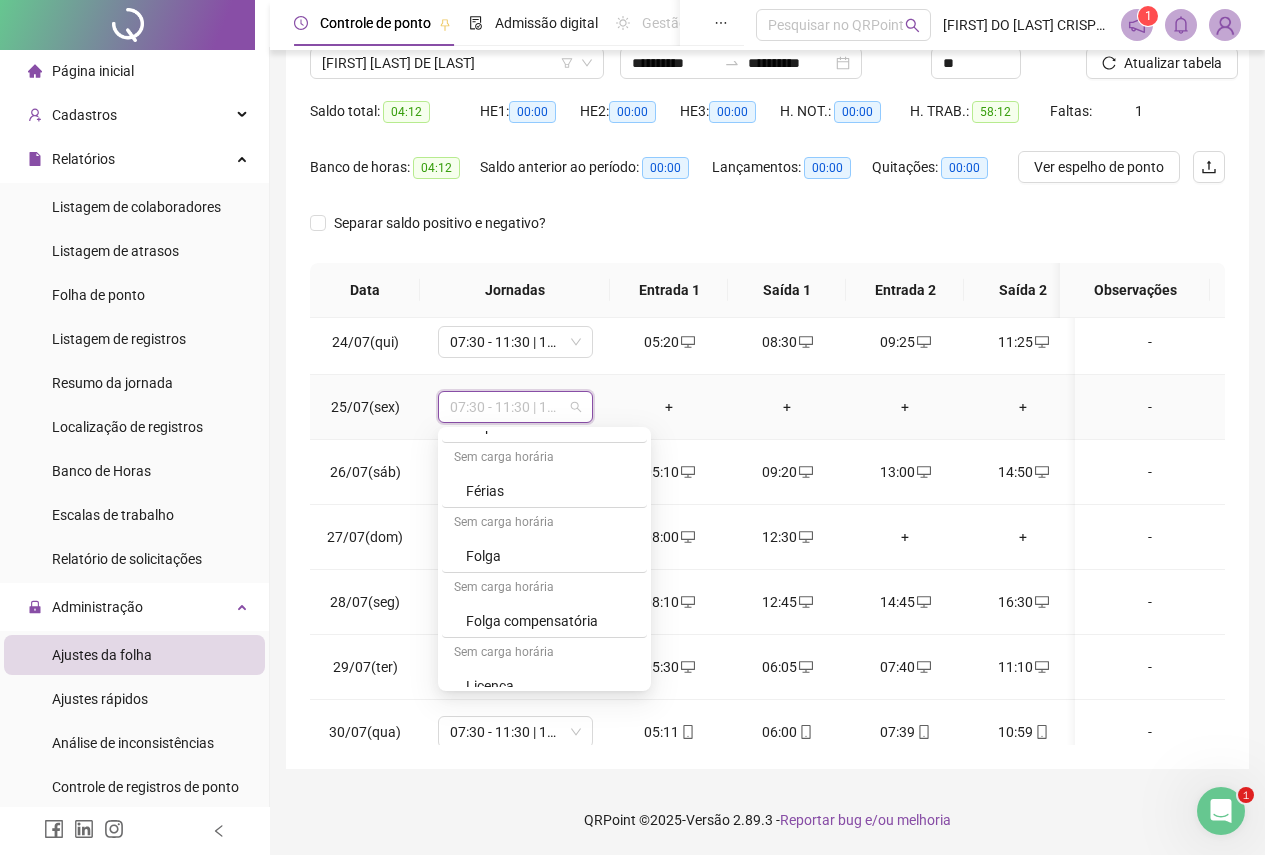 scroll, scrollTop: 3904, scrollLeft: 0, axis: vertical 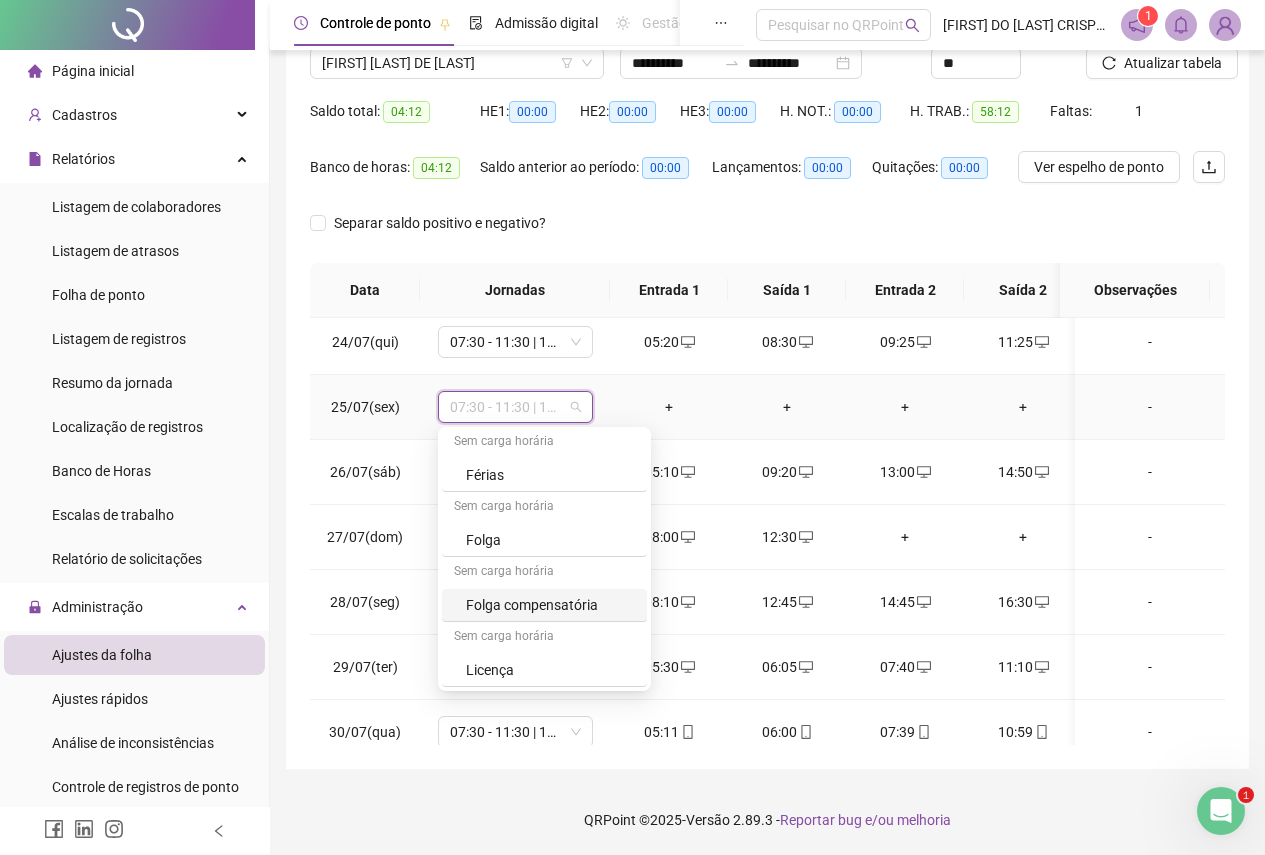 click on "Folga compensatória" at bounding box center [550, 605] 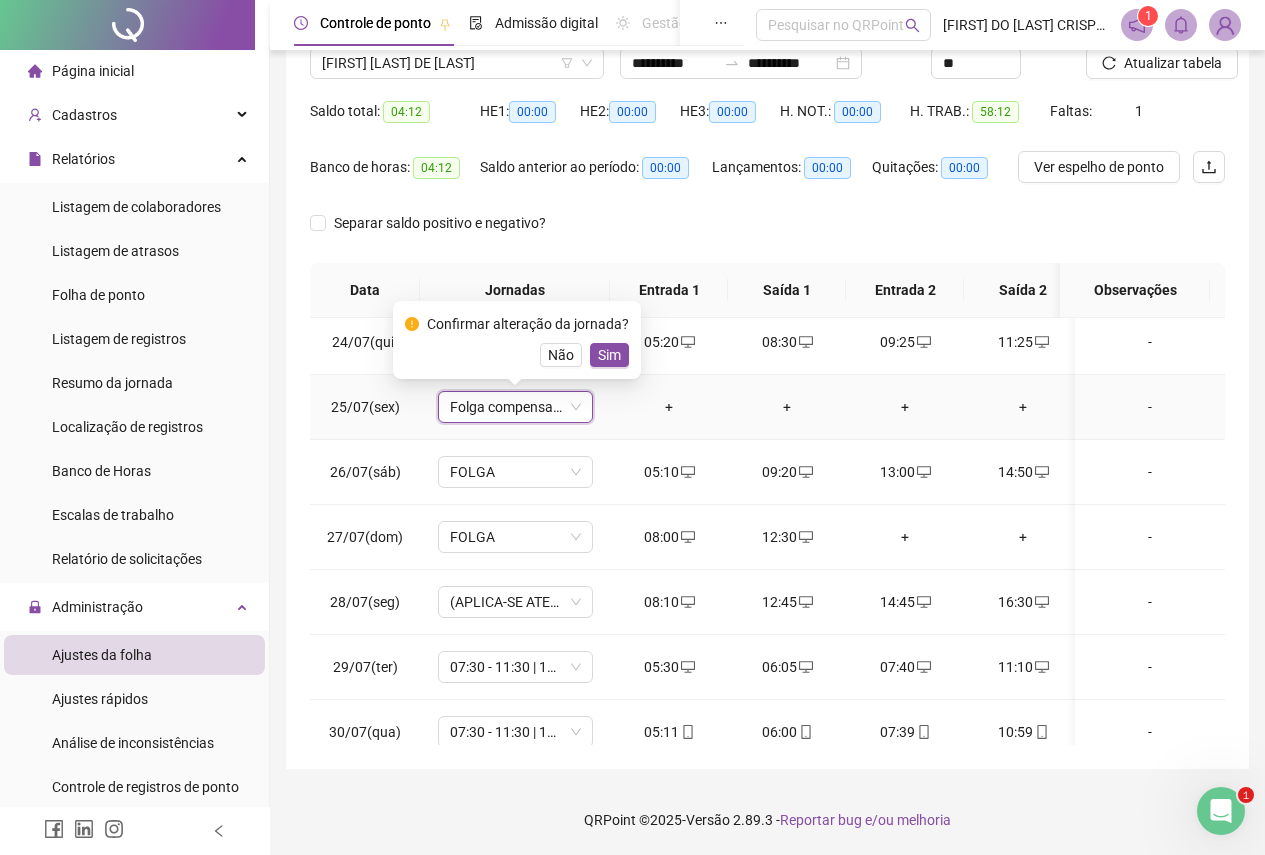 click on "Sim" at bounding box center (609, 355) 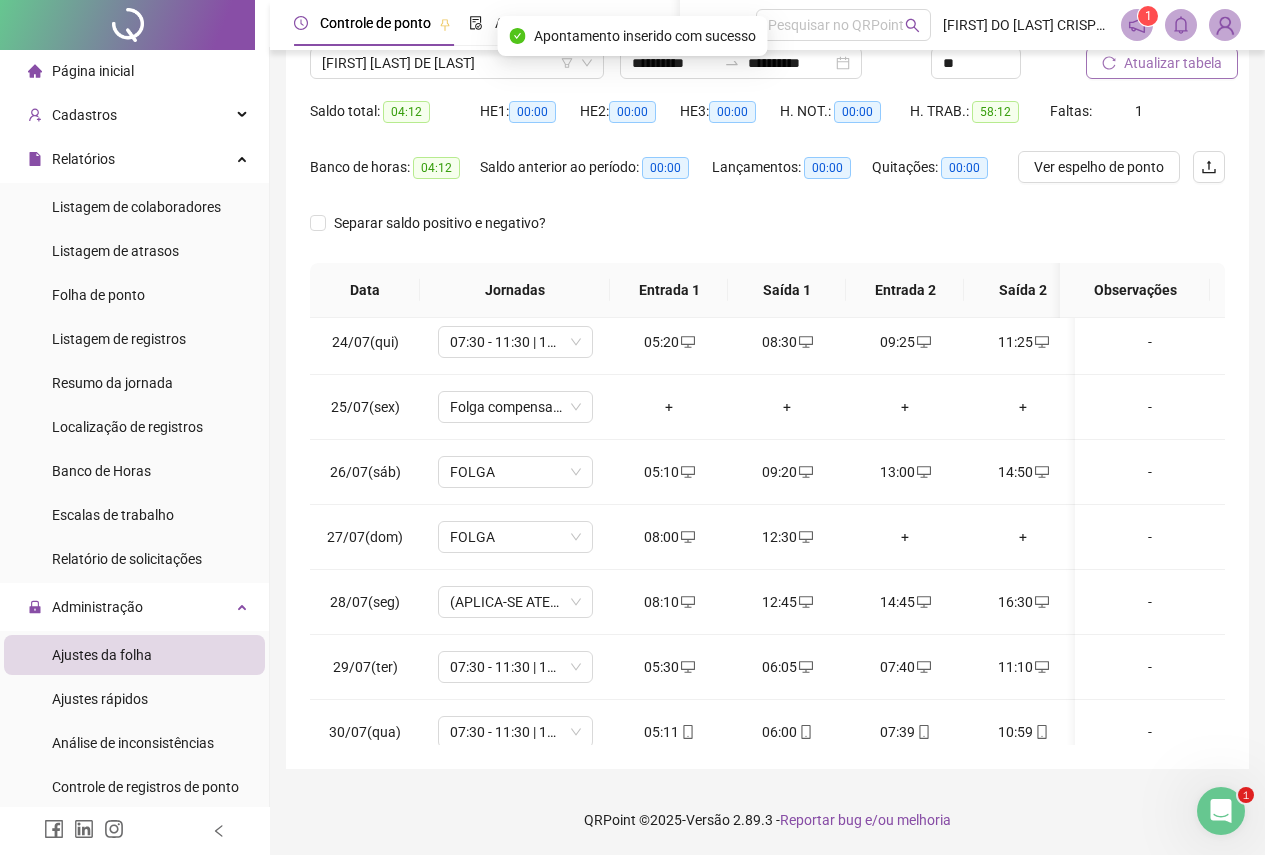 click on "Atualizar tabela" at bounding box center (1173, 63) 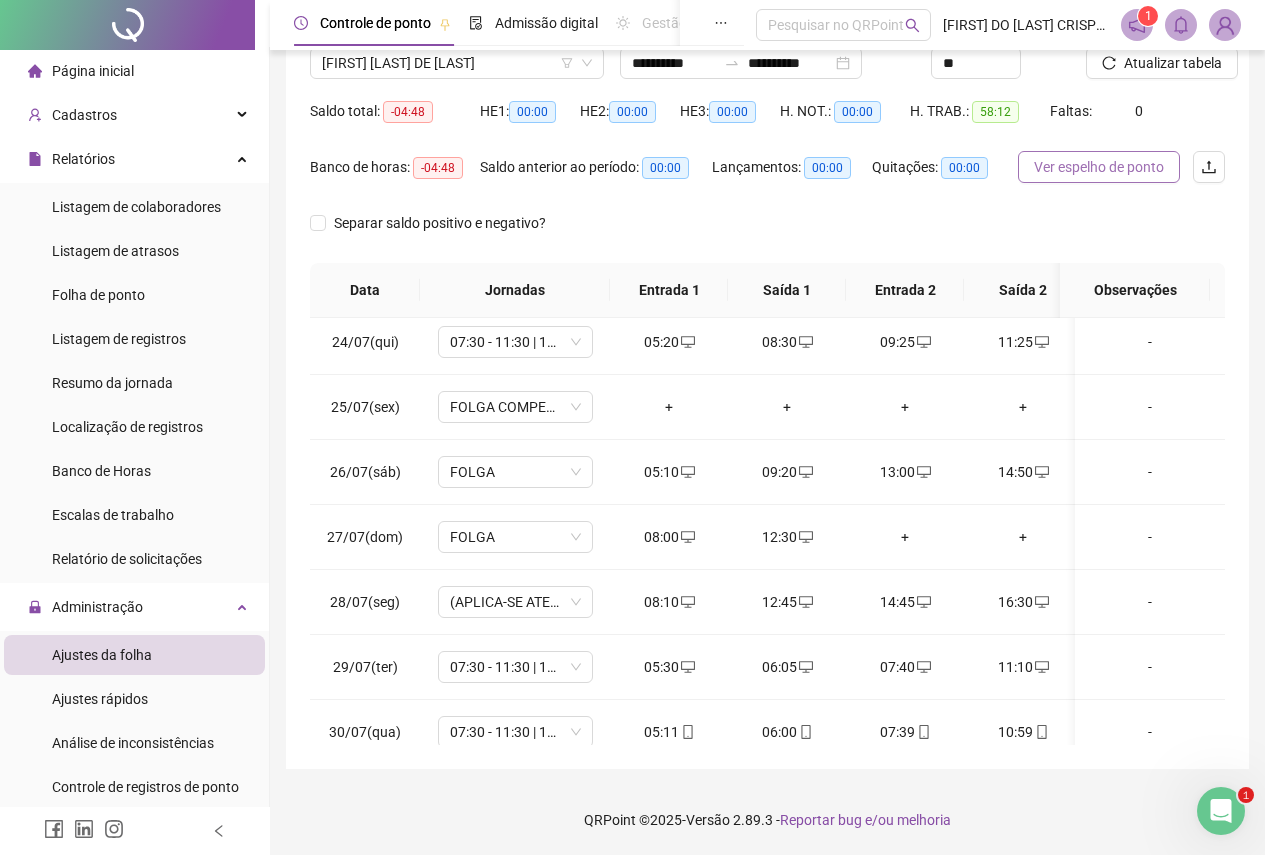 click on "Ver espelho de ponto" at bounding box center [1099, 167] 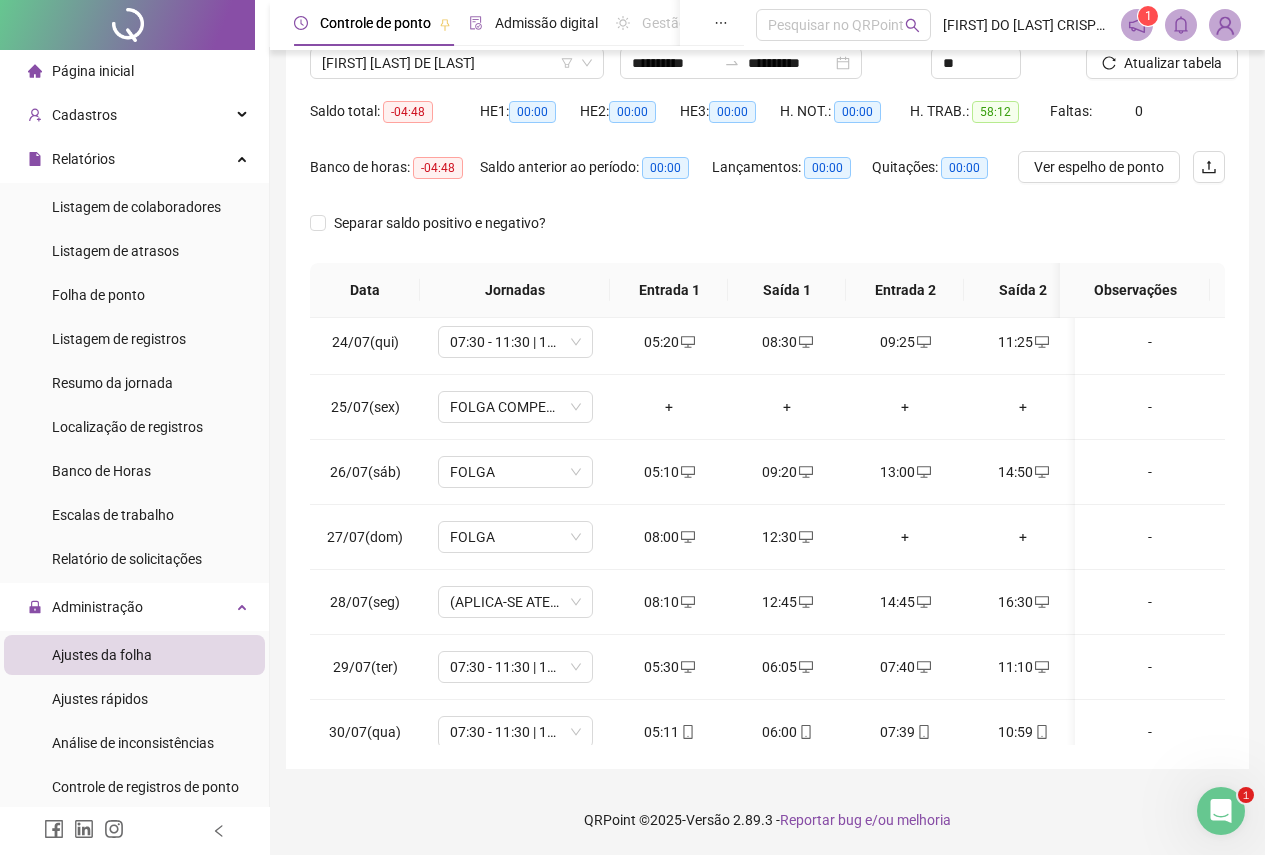 type 